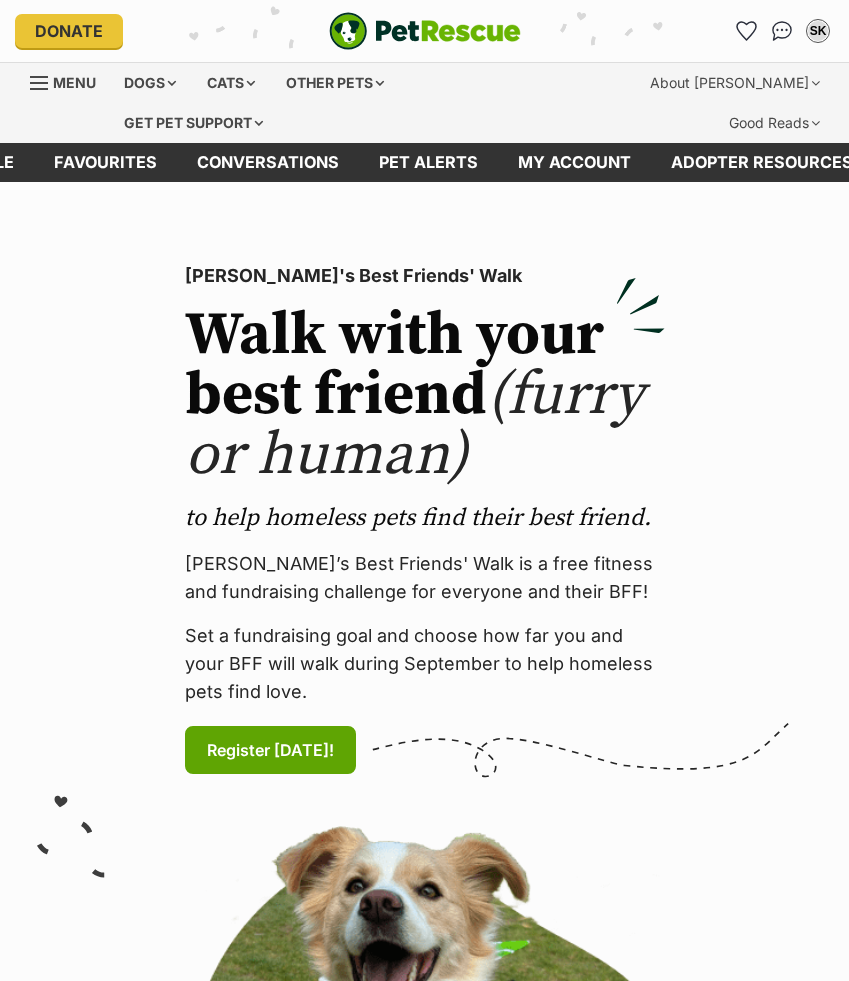 scroll, scrollTop: 0, scrollLeft: 0, axis: both 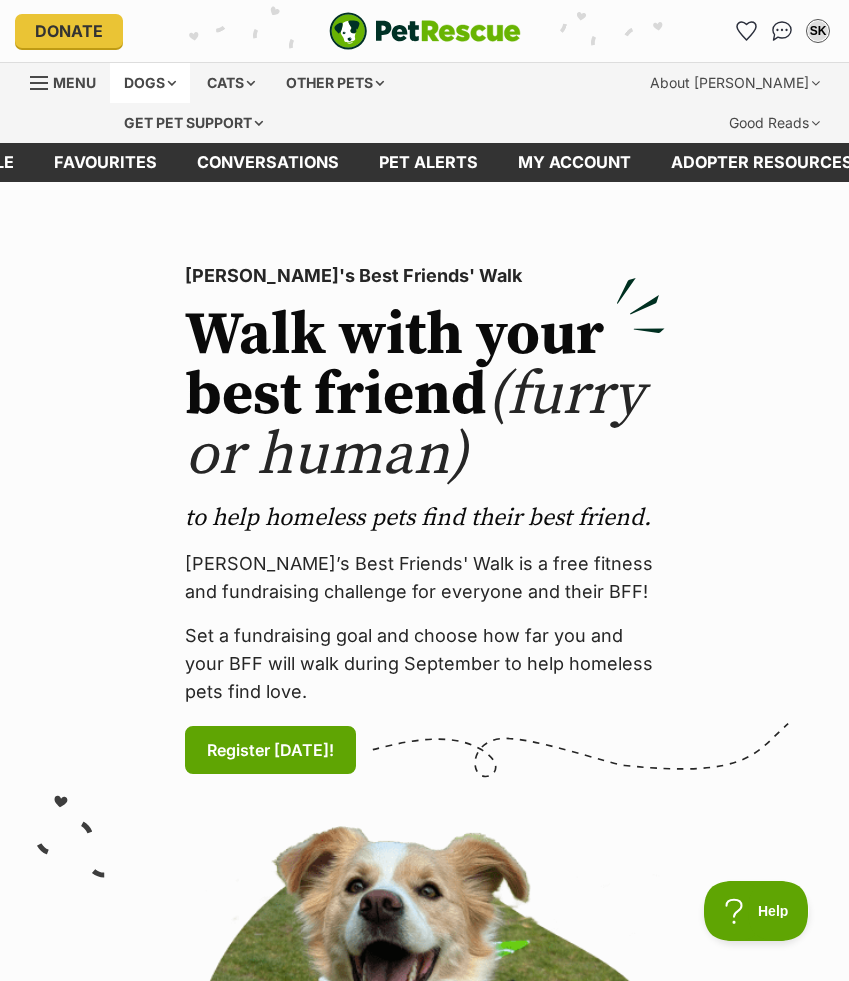 click on "Dogs" at bounding box center (150, 83) 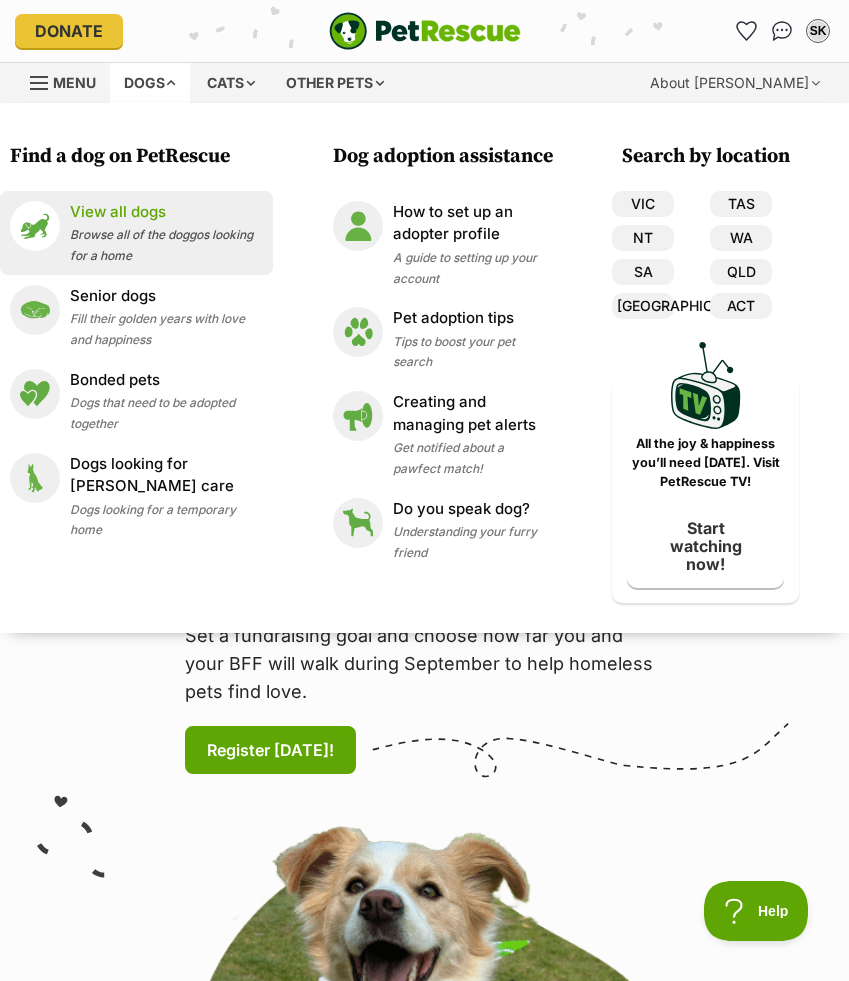click on "Browse all of the doggos looking for a home" at bounding box center [161, 245] 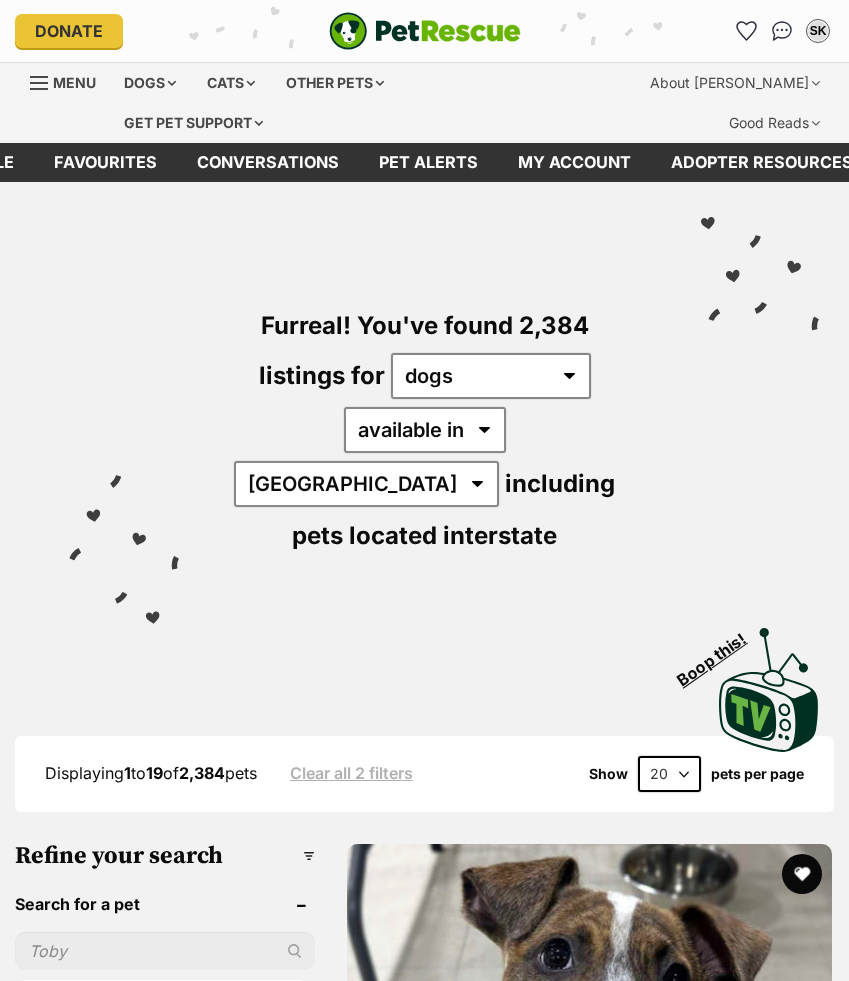 scroll, scrollTop: 0, scrollLeft: 0, axis: both 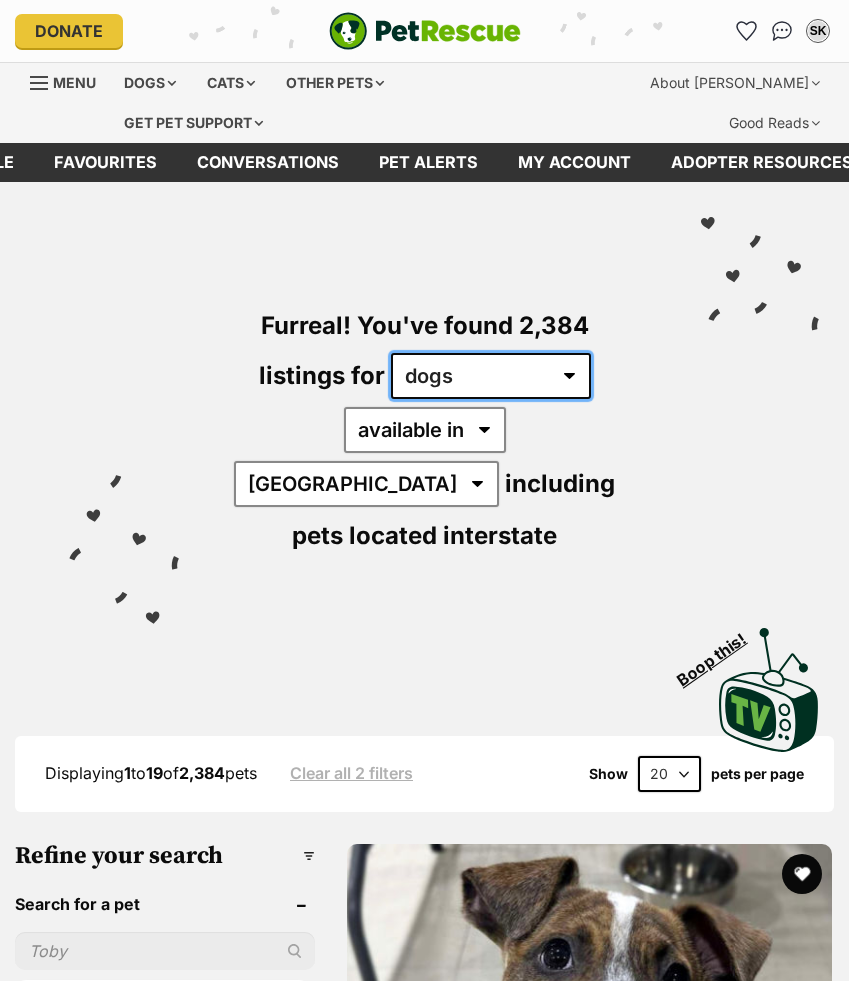click on "any type of pet
cats
dogs
other pets" at bounding box center (491, 376) 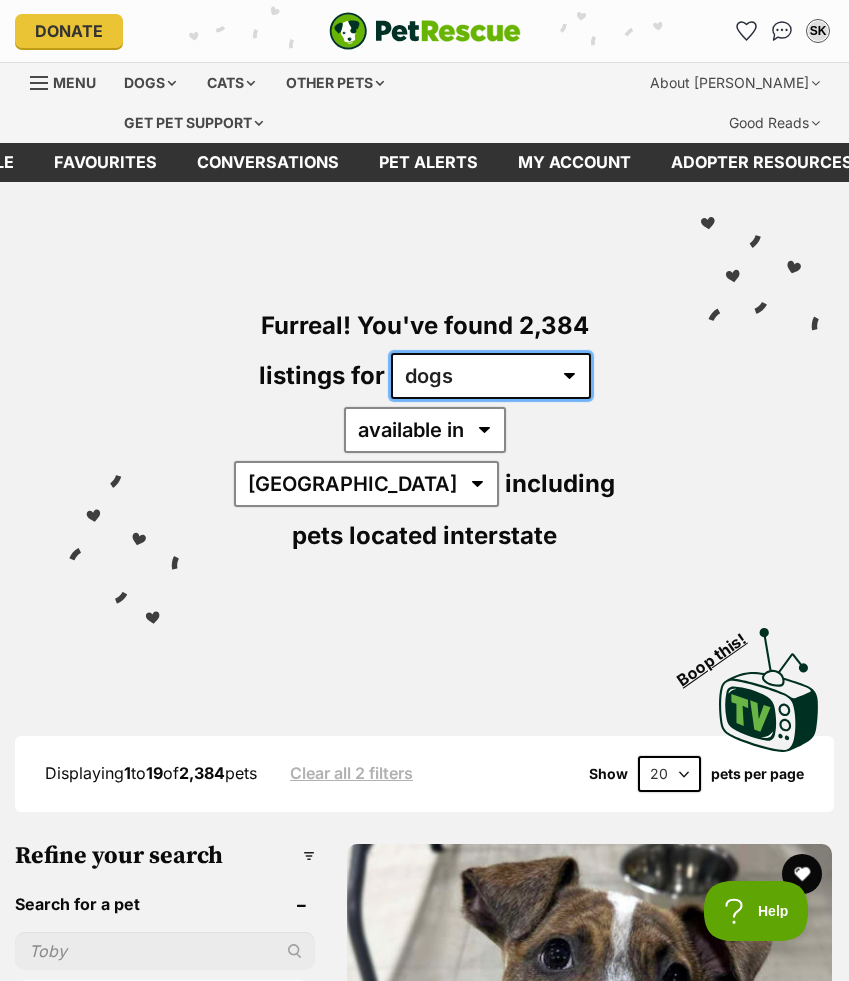 scroll, scrollTop: 0, scrollLeft: 0, axis: both 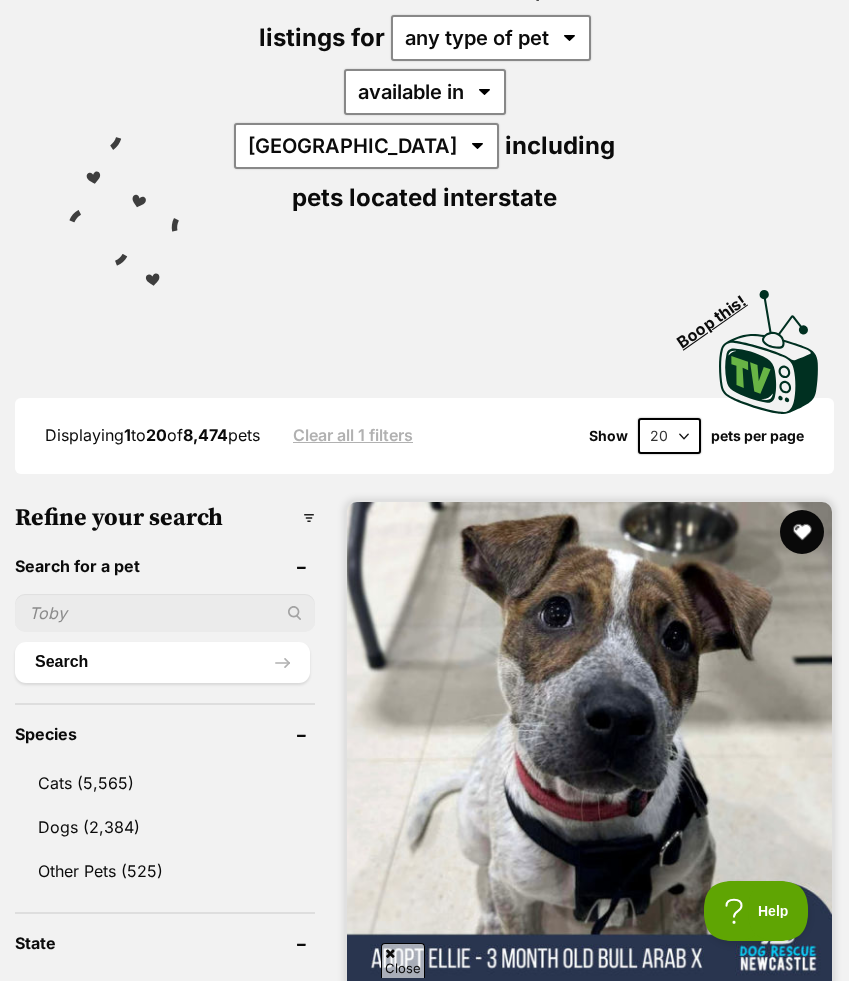 click at bounding box center (802, 532) 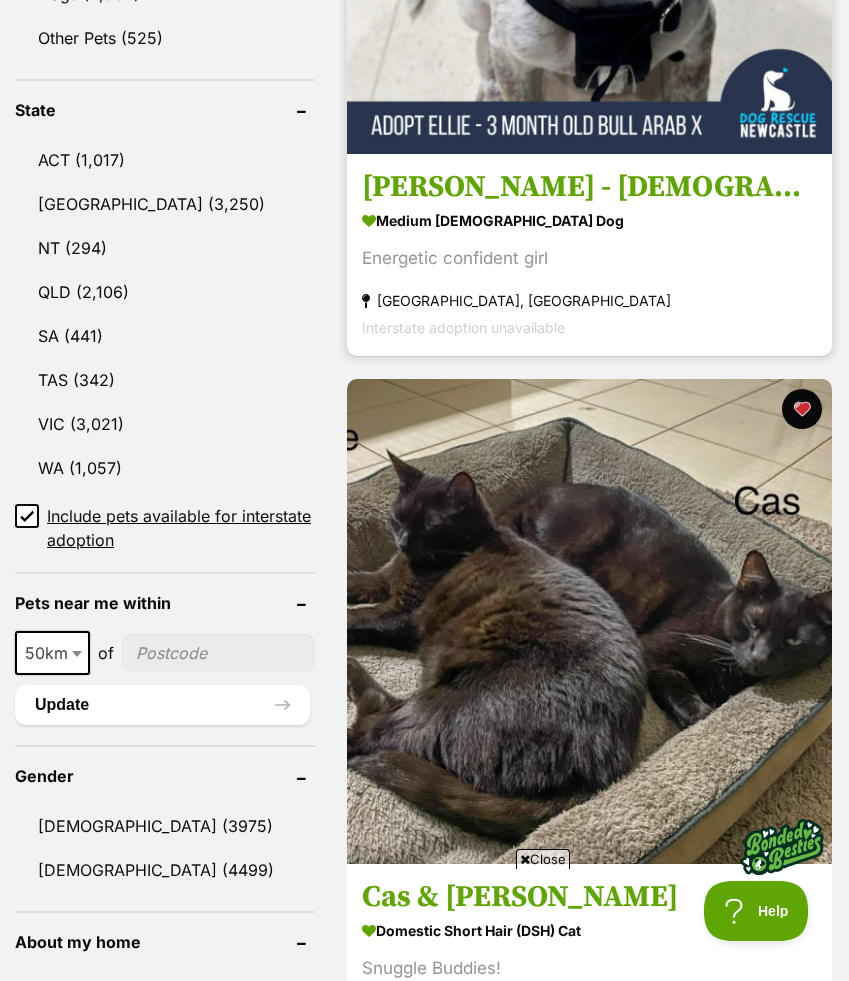 scroll, scrollTop: 1228, scrollLeft: 0, axis: vertical 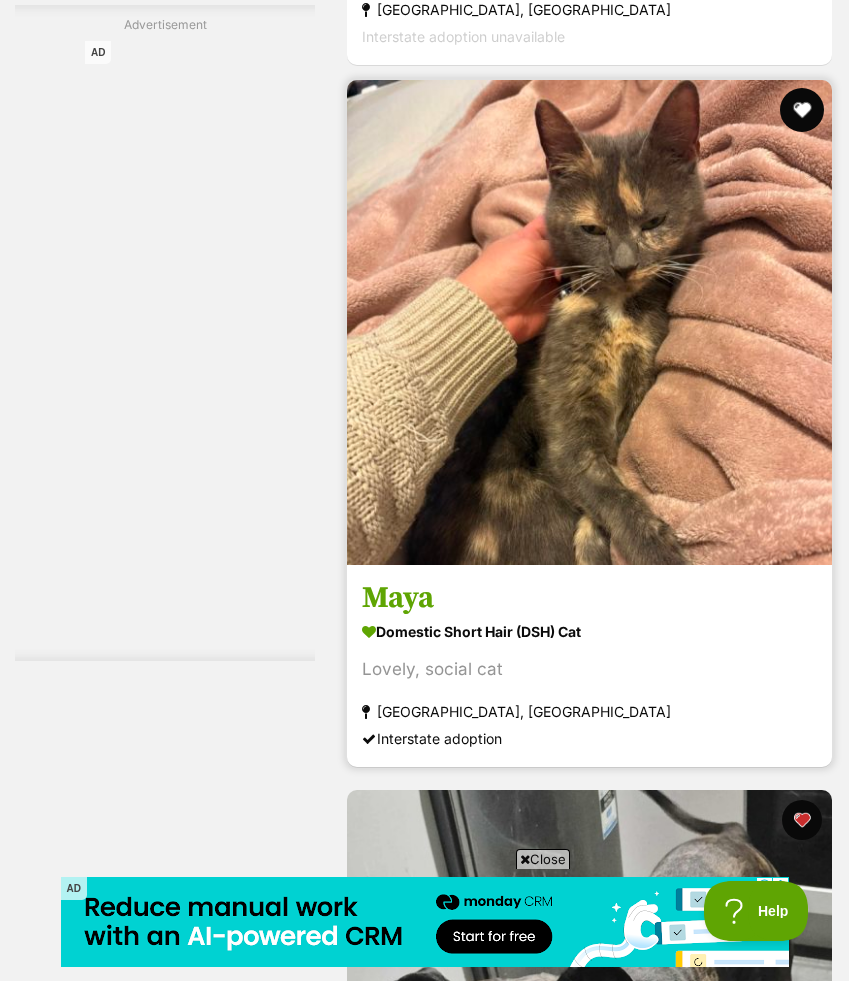 click at bounding box center (802, 110) 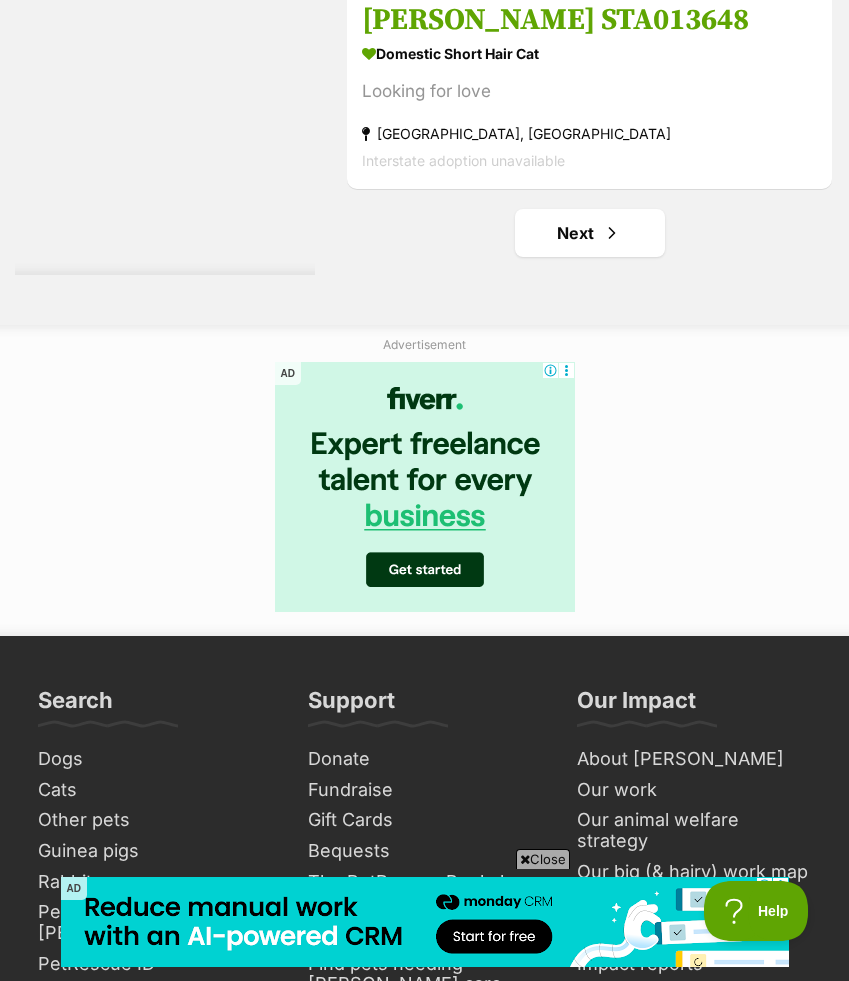 scroll, scrollTop: 15832, scrollLeft: 0, axis: vertical 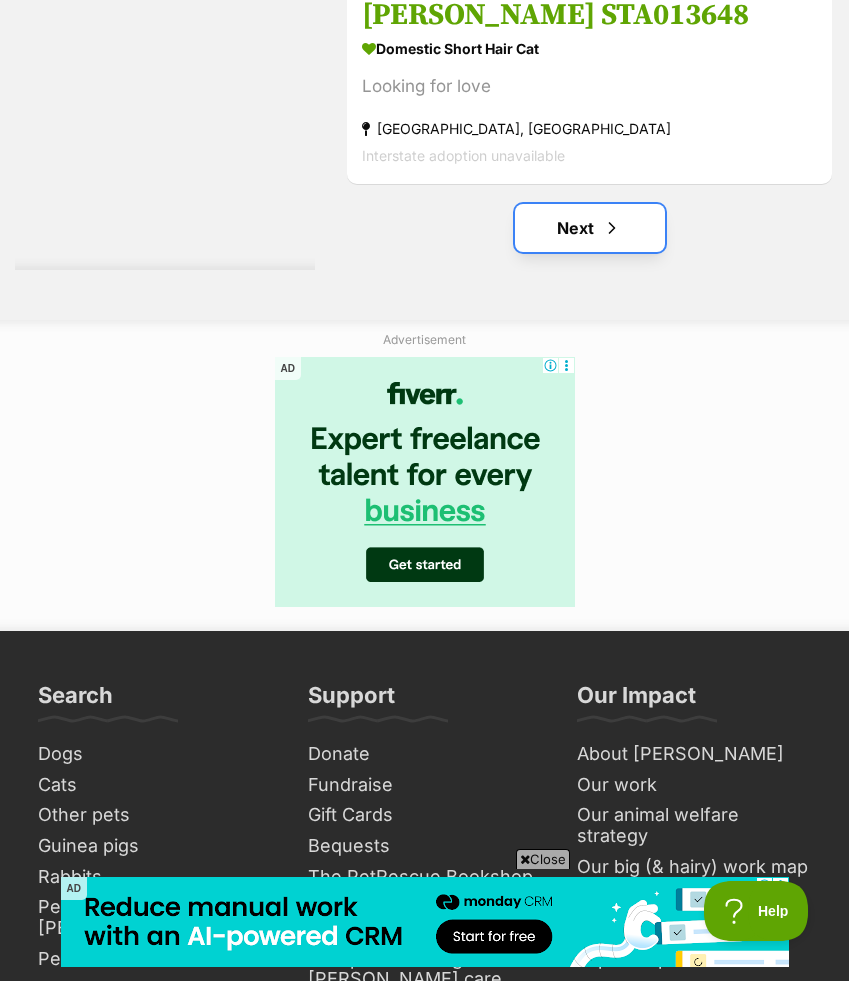 click on "Next" at bounding box center (590, 228) 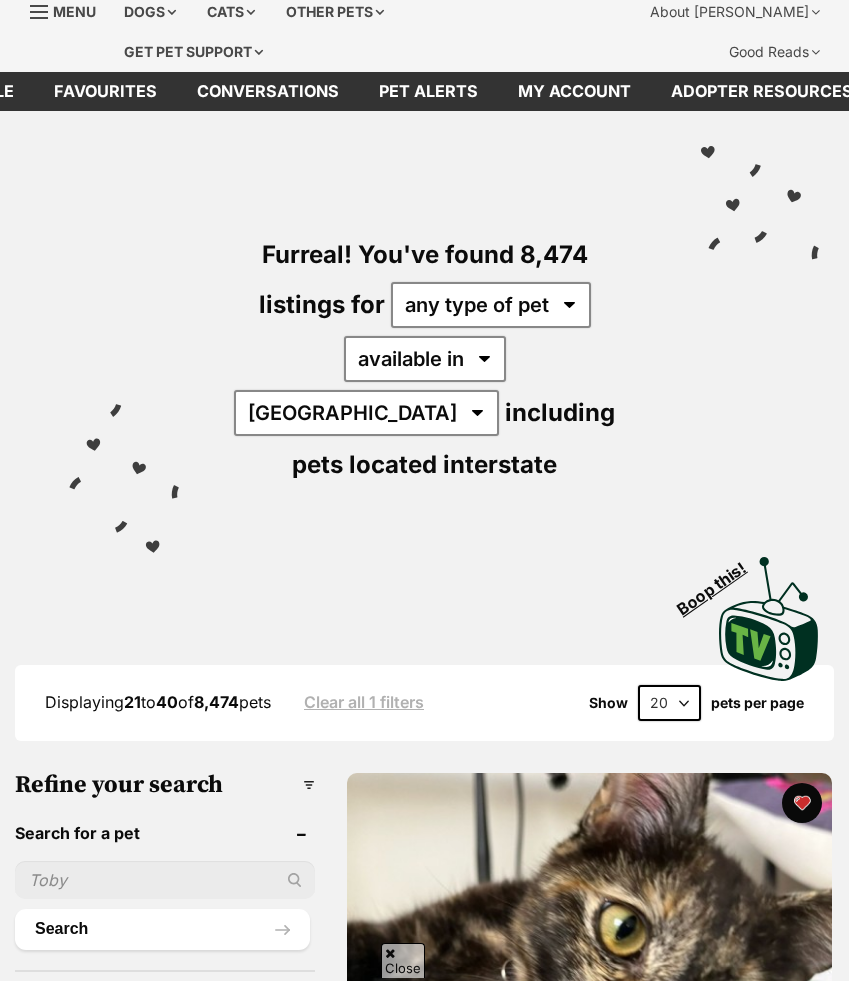 scroll, scrollTop: 858, scrollLeft: 0, axis: vertical 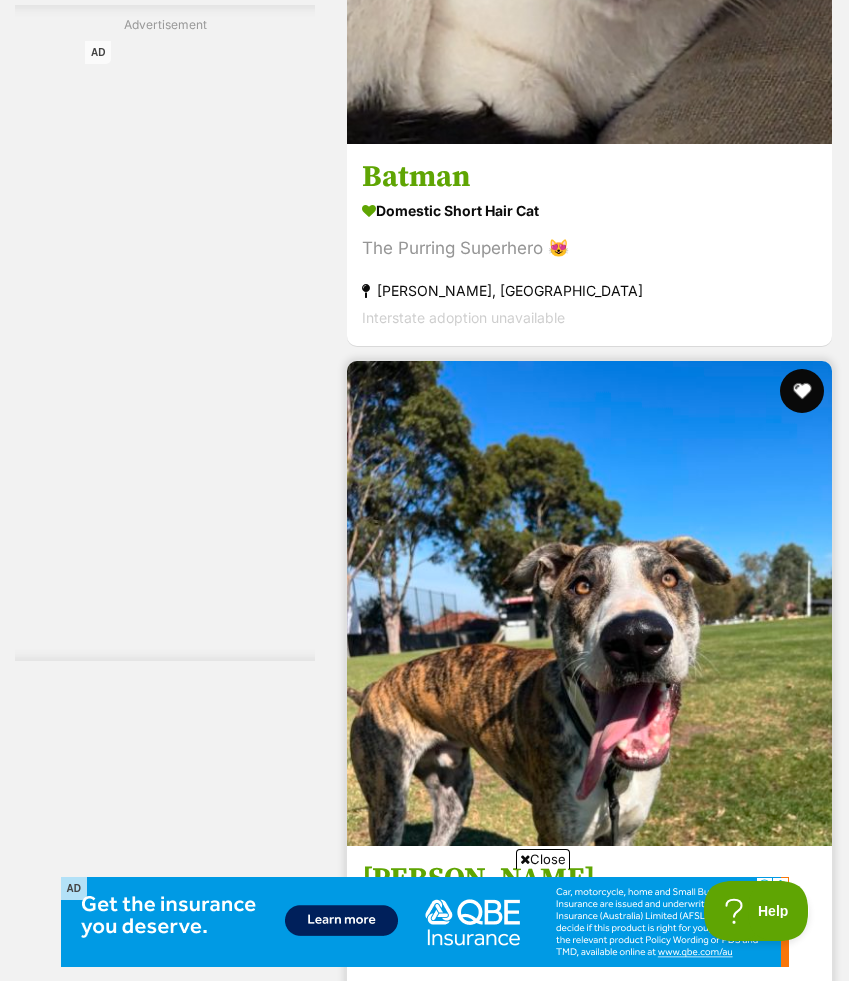 click at bounding box center [802, 391] 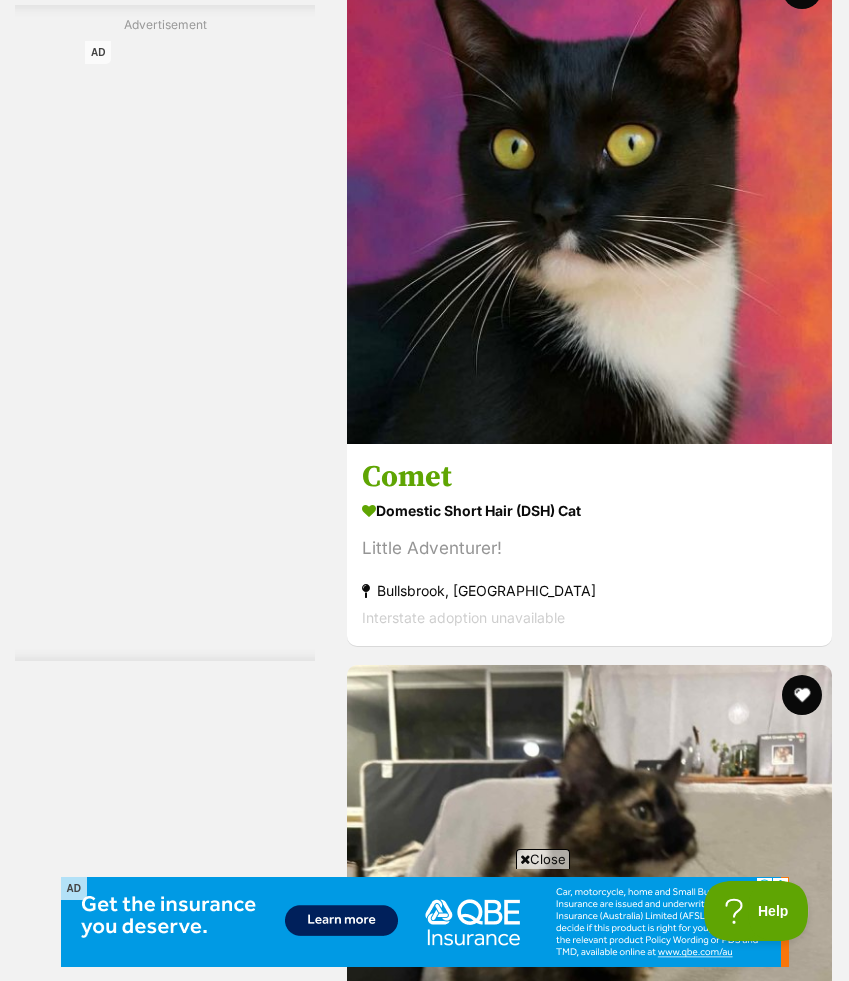 scroll, scrollTop: 11048, scrollLeft: 0, axis: vertical 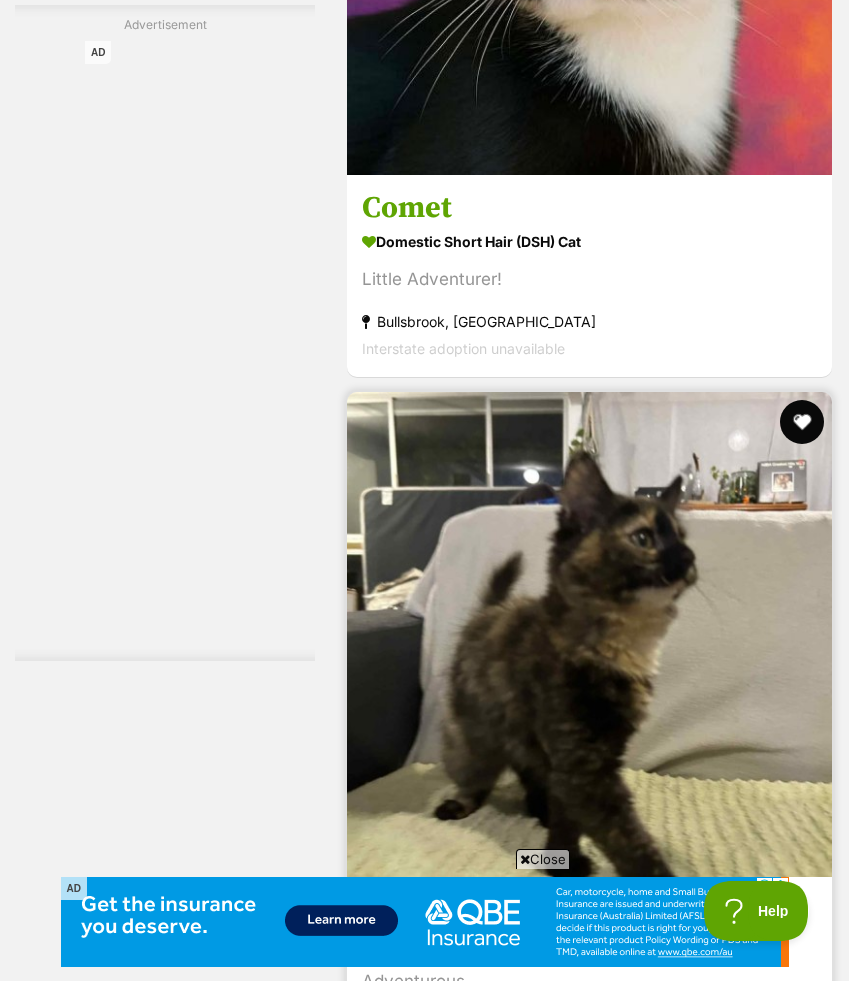 click at bounding box center (802, 422) 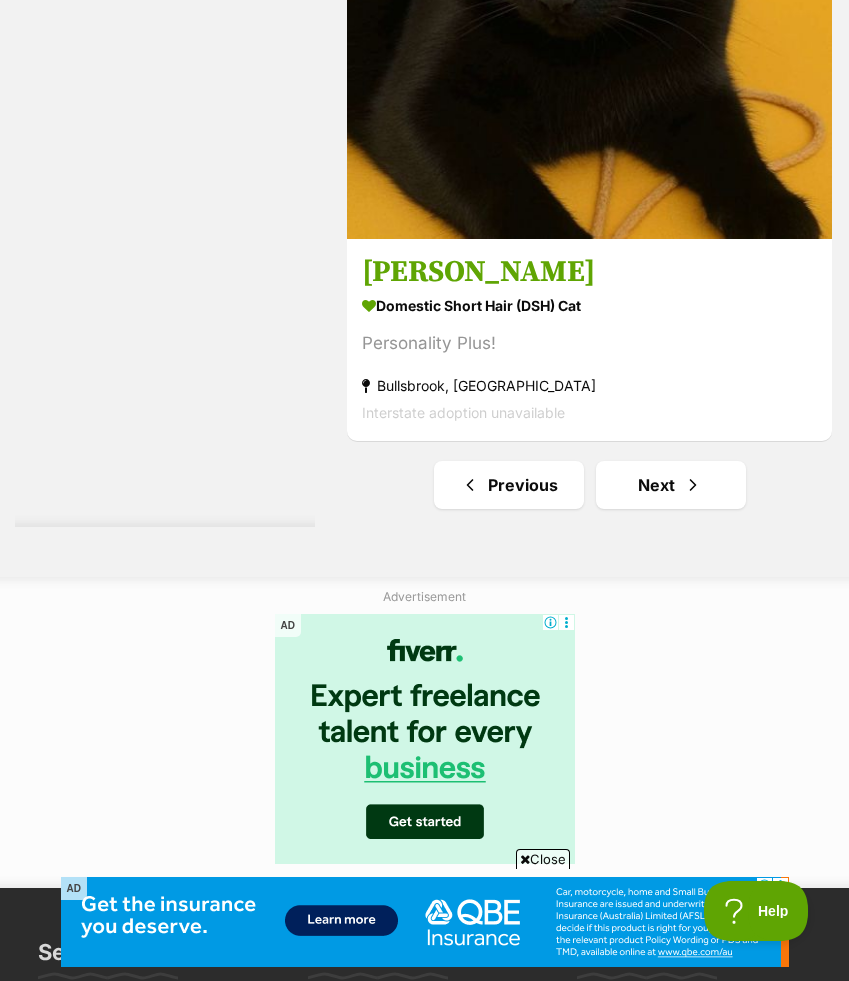 scroll, scrollTop: 15580, scrollLeft: 0, axis: vertical 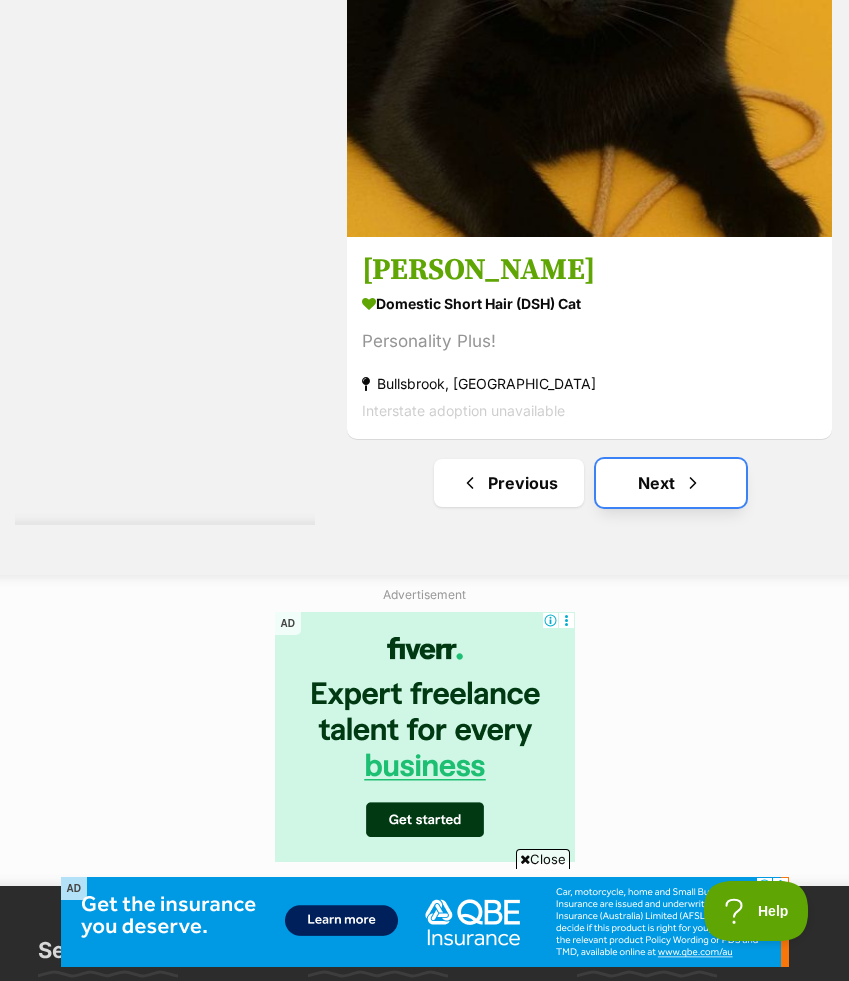 click on "Next" at bounding box center [671, 483] 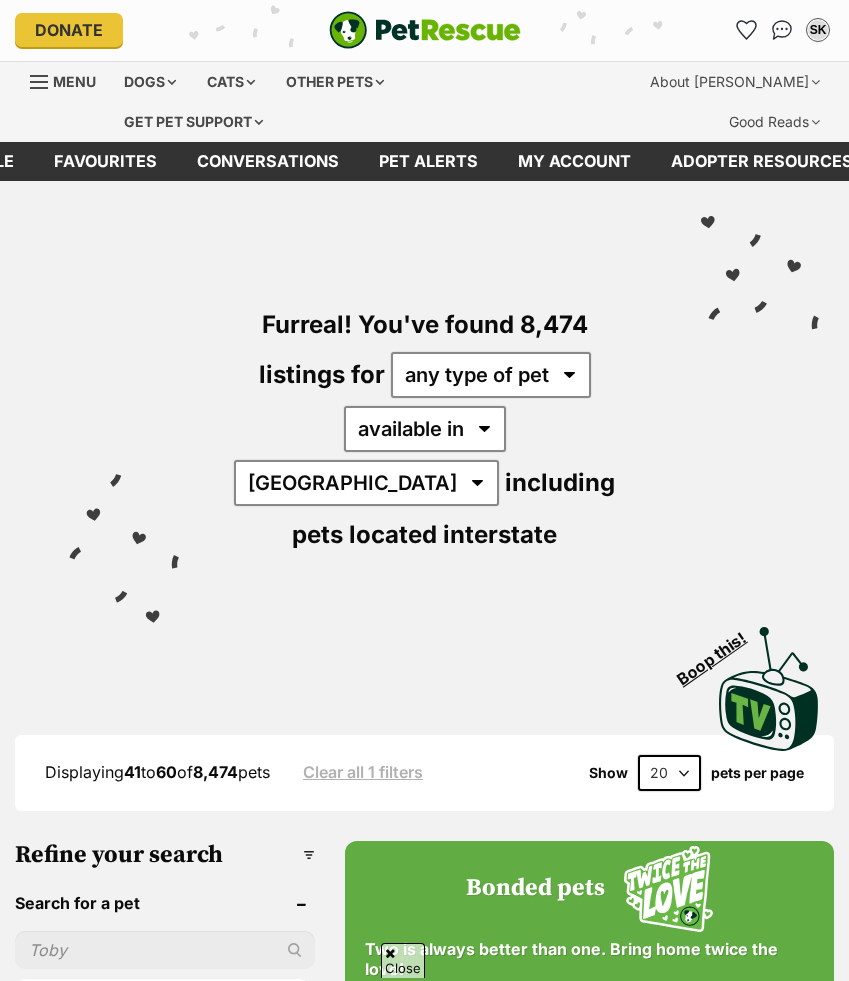 scroll, scrollTop: 690, scrollLeft: 0, axis: vertical 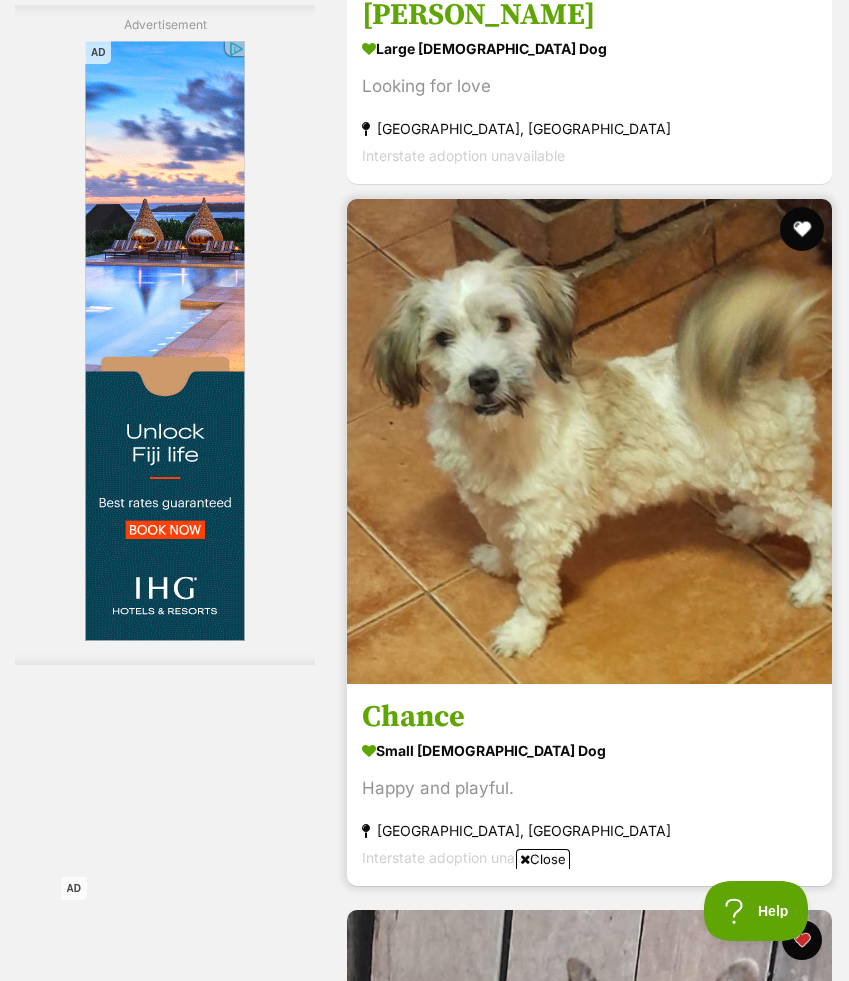 click at bounding box center [802, 229] 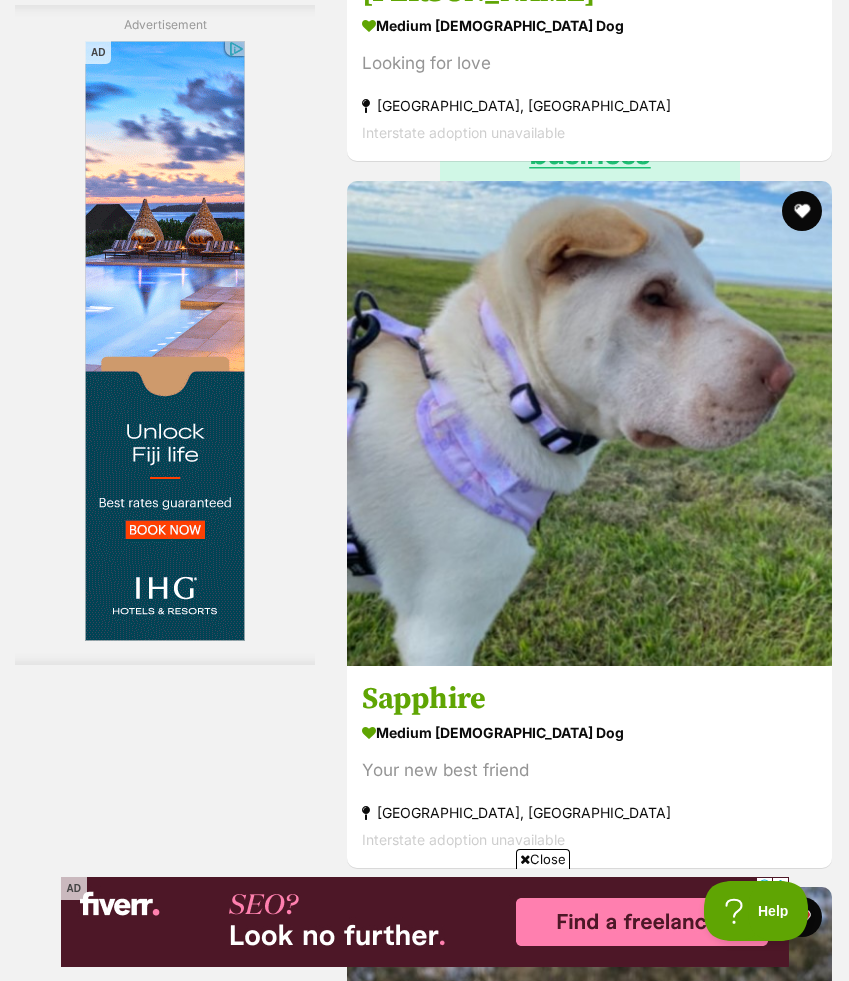 scroll, scrollTop: 11532, scrollLeft: 0, axis: vertical 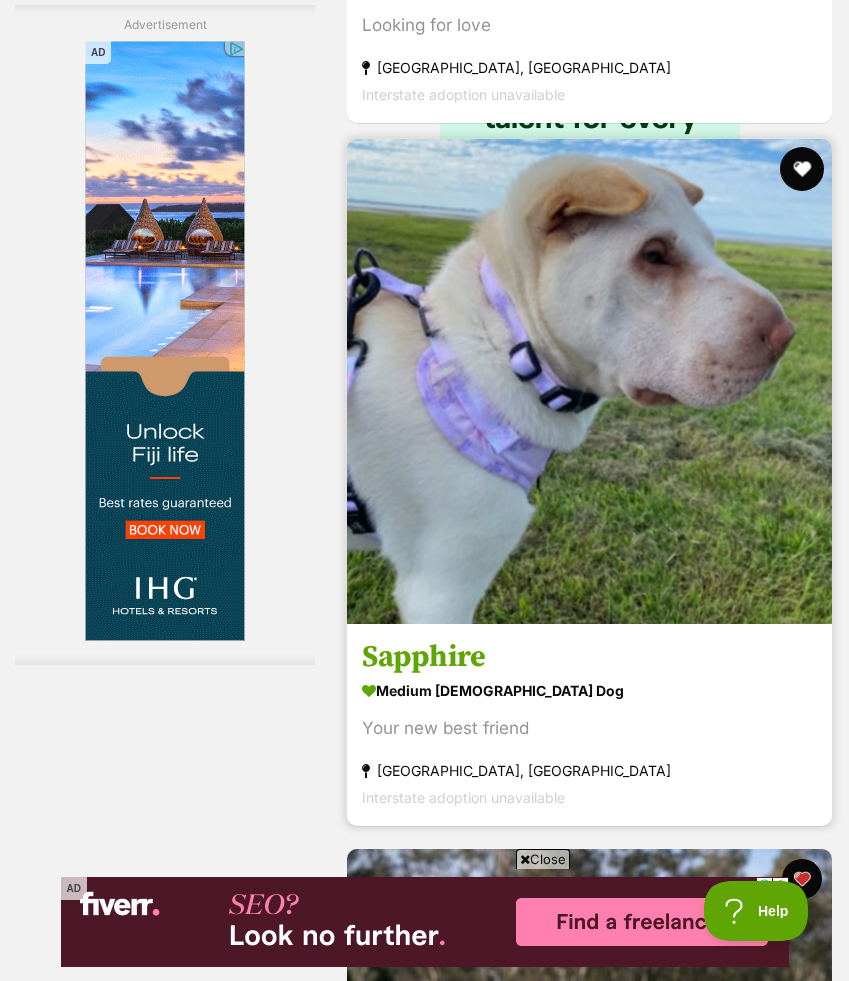 click at bounding box center (802, 169) 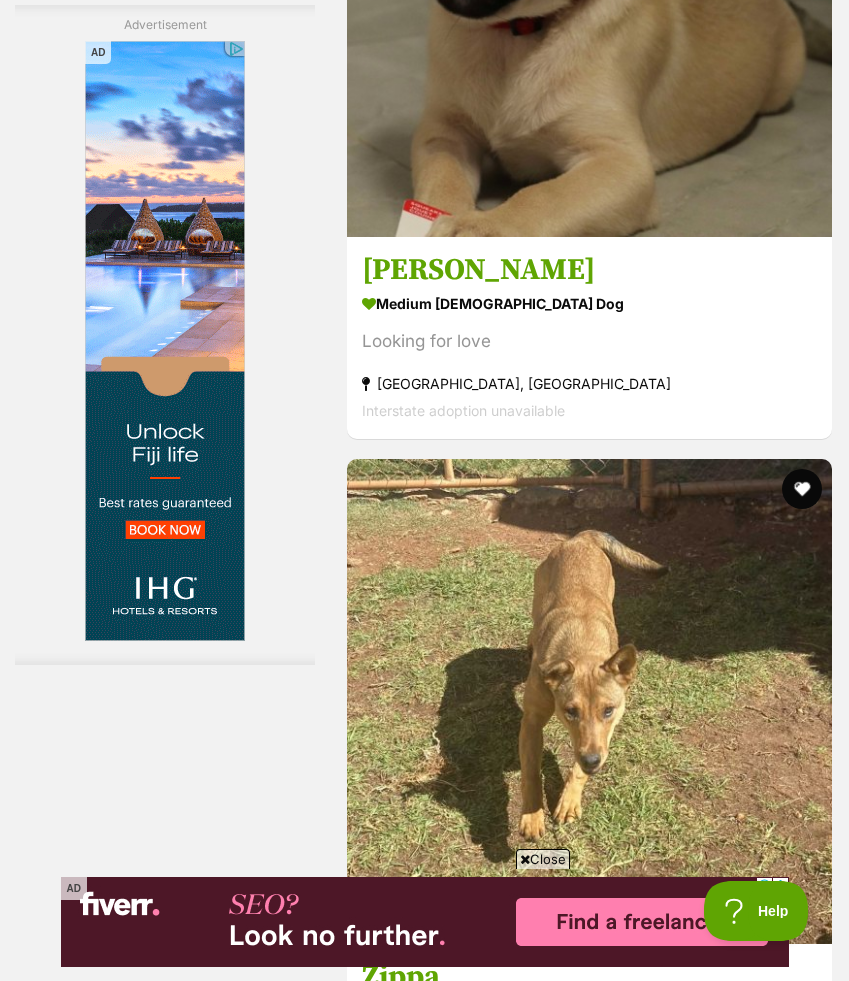 scroll, scrollTop: 13338, scrollLeft: 0, axis: vertical 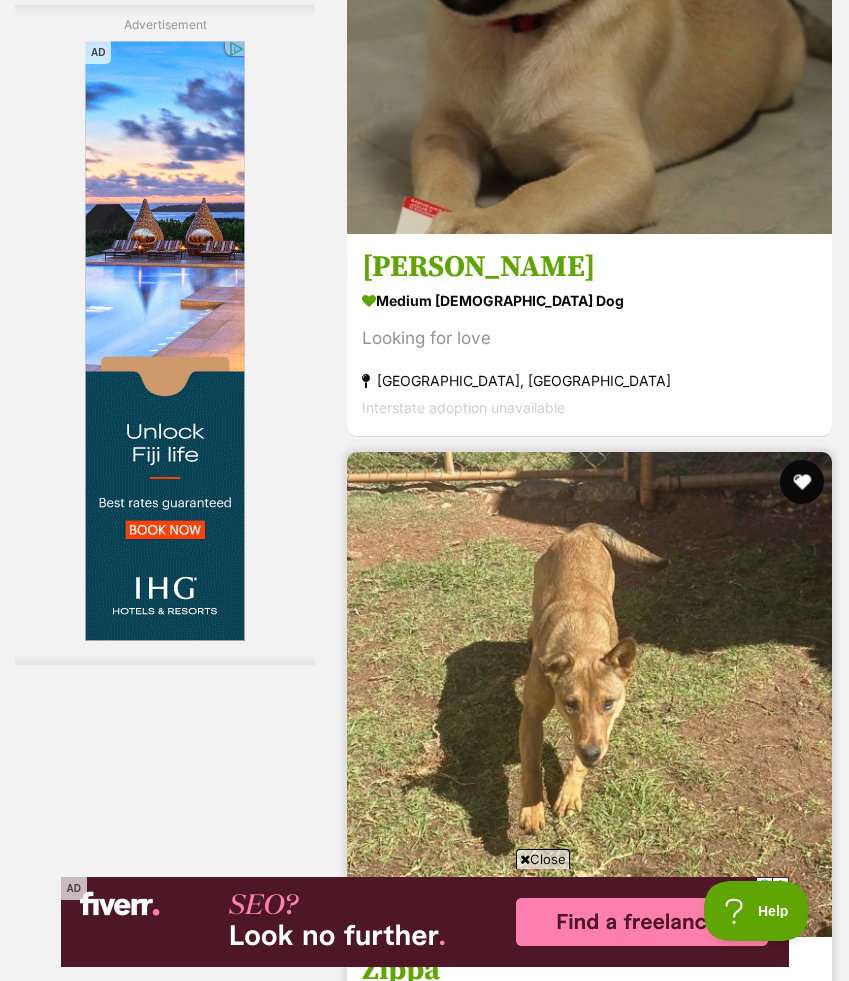click at bounding box center [802, 482] 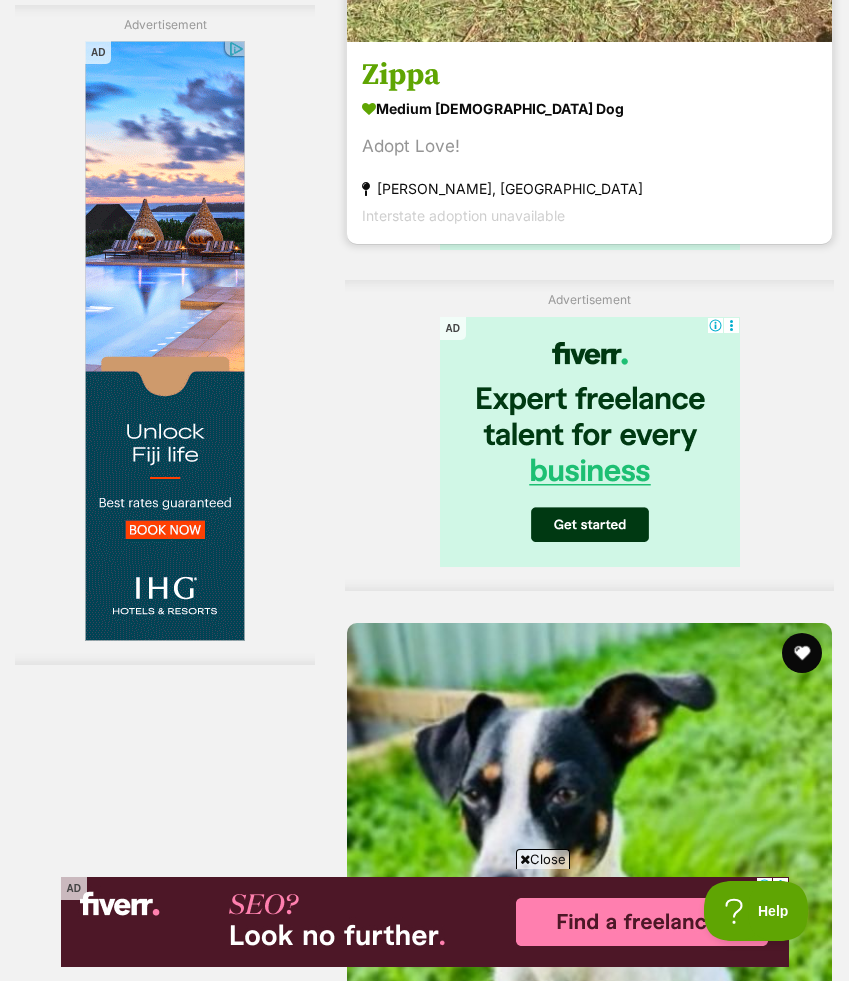 scroll, scrollTop: 14557, scrollLeft: 0, axis: vertical 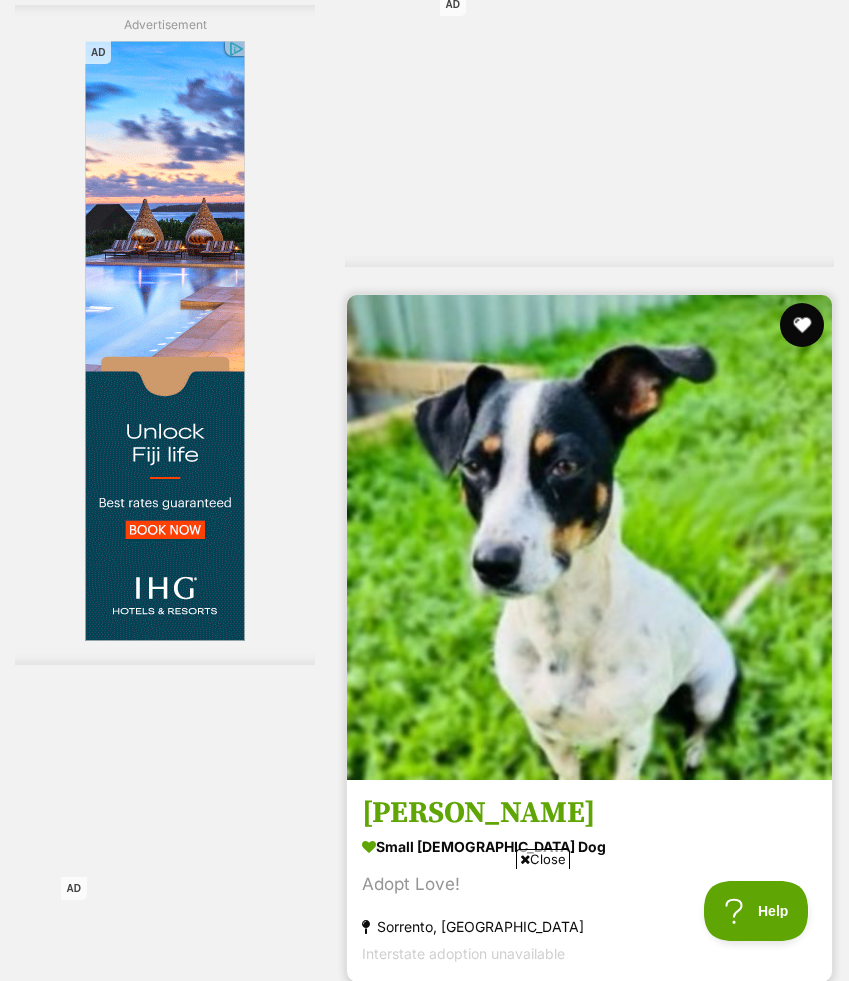 click at bounding box center [802, 325] 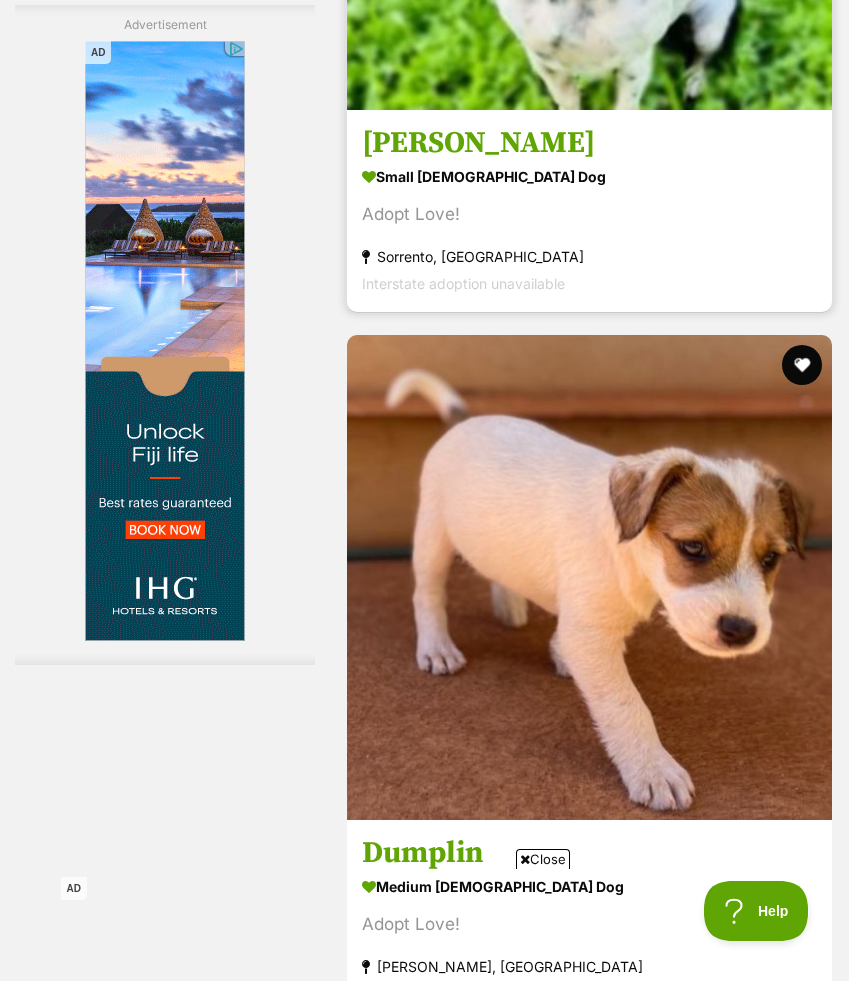 scroll, scrollTop: 15304, scrollLeft: 0, axis: vertical 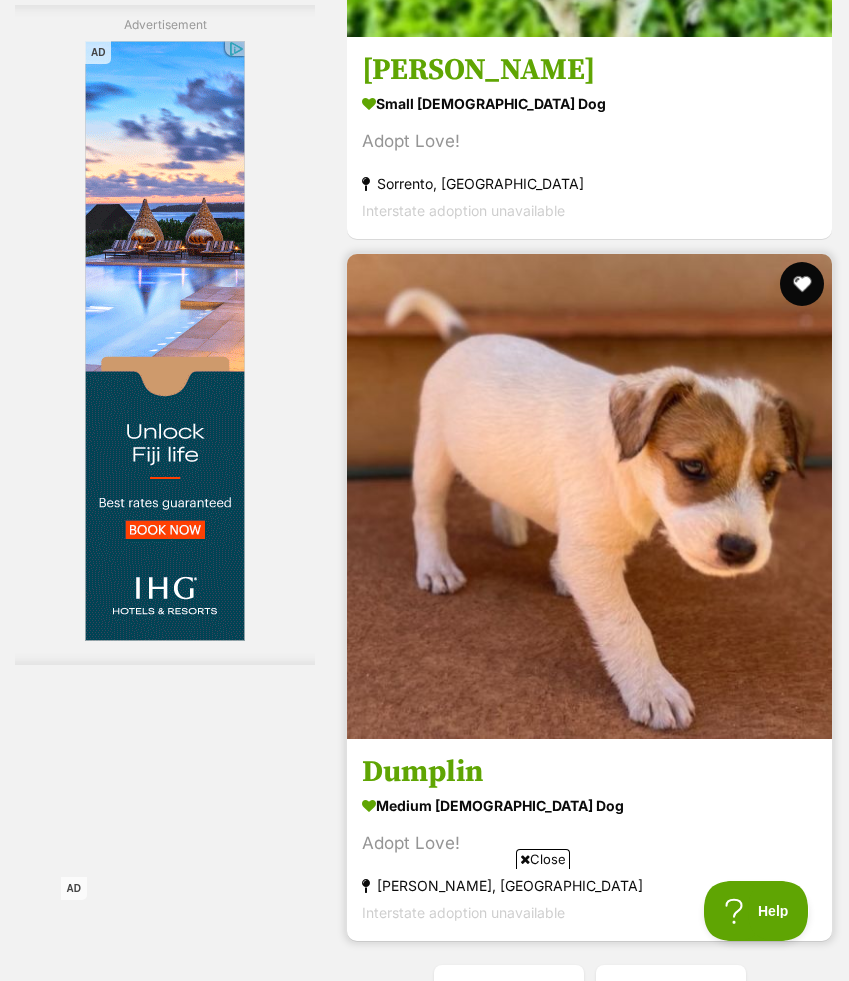 click at bounding box center (802, 284) 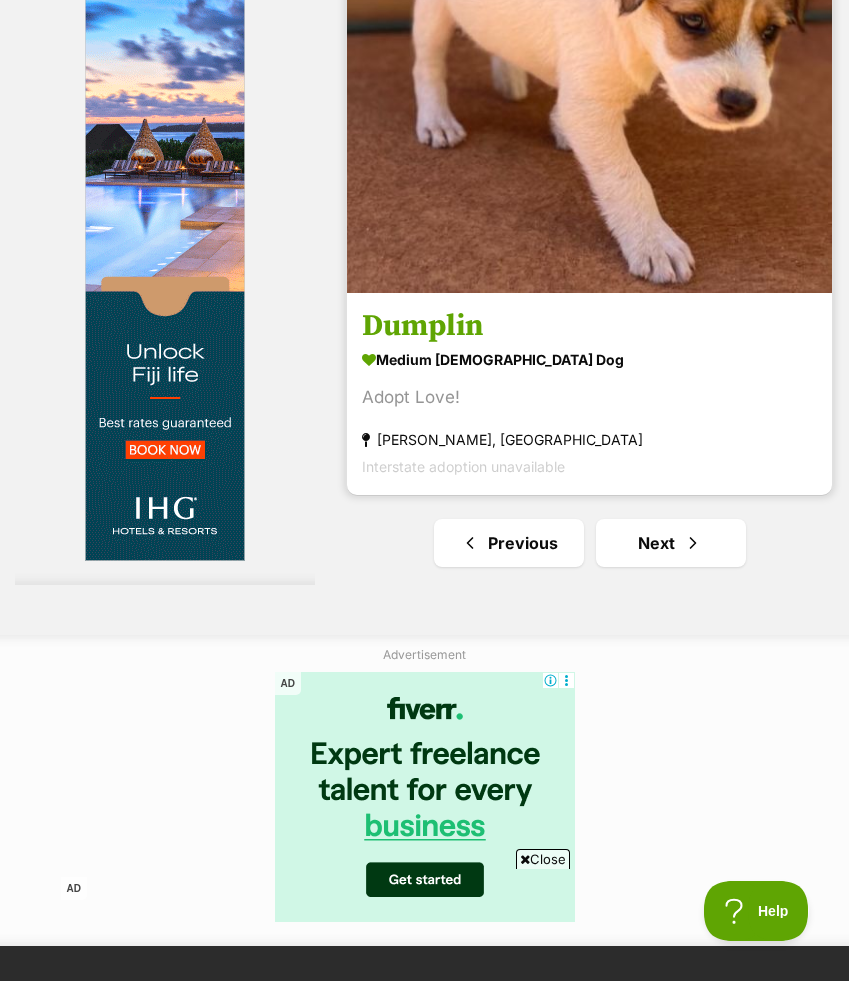 scroll, scrollTop: 15780, scrollLeft: 0, axis: vertical 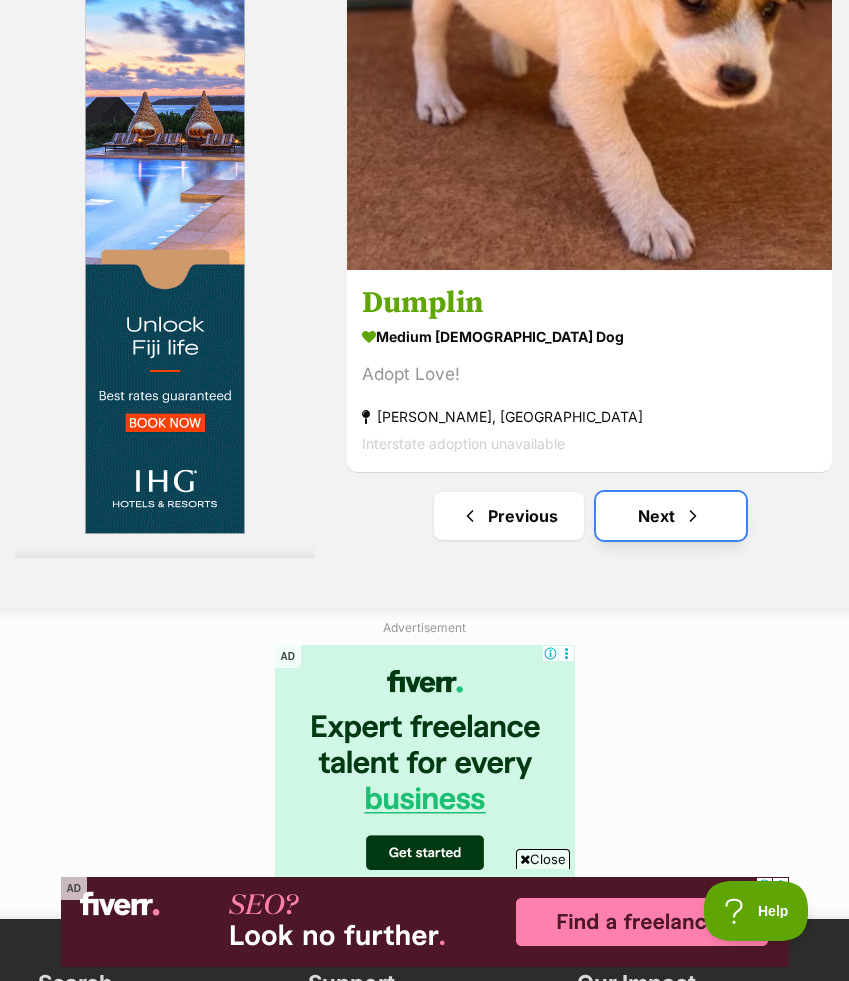 click on "Next" at bounding box center [671, 516] 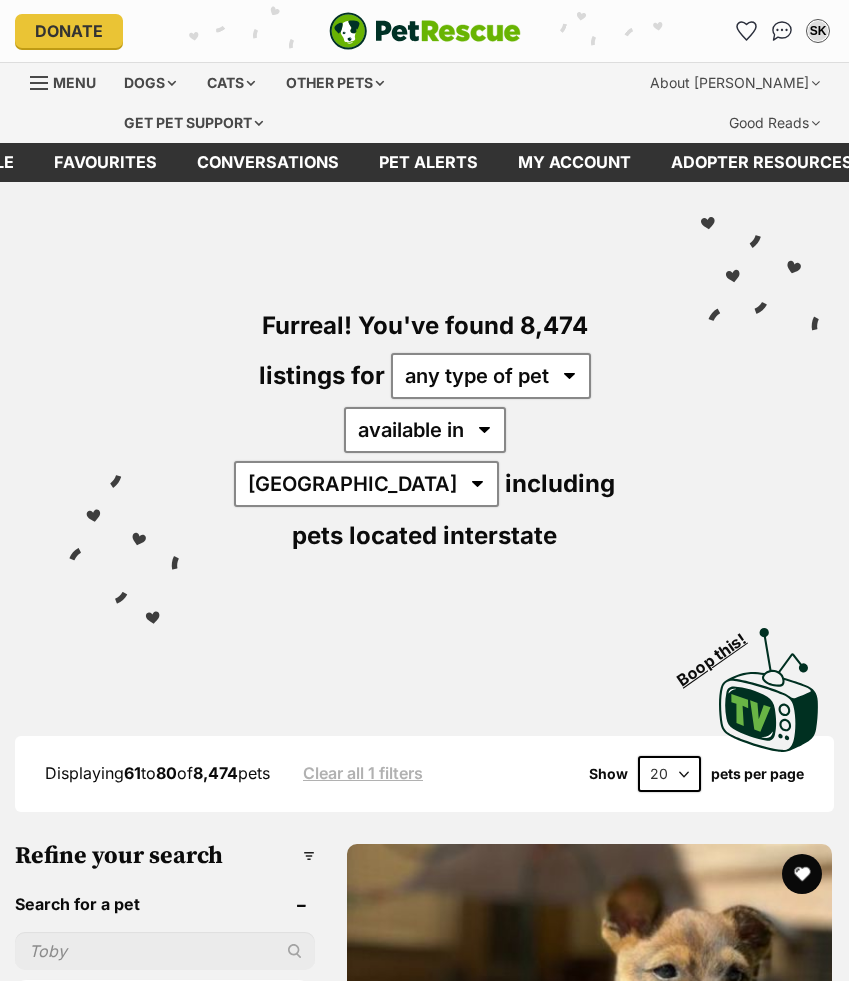 scroll, scrollTop: 0, scrollLeft: 0, axis: both 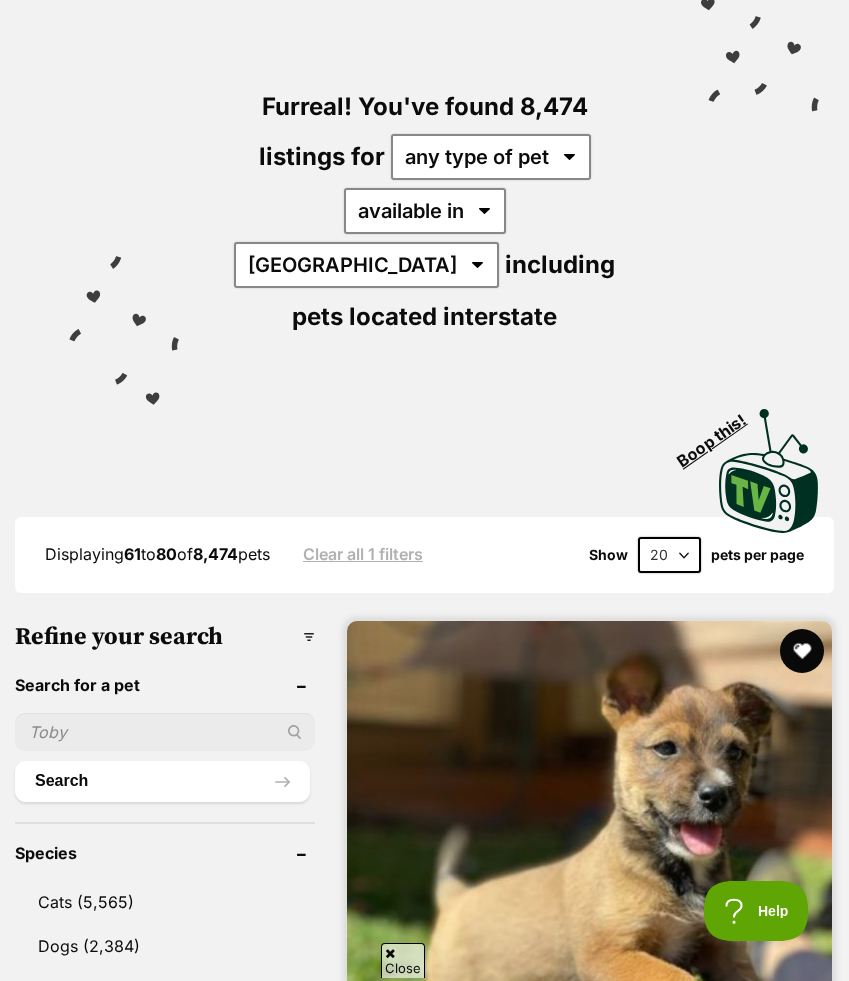click at bounding box center [802, 651] 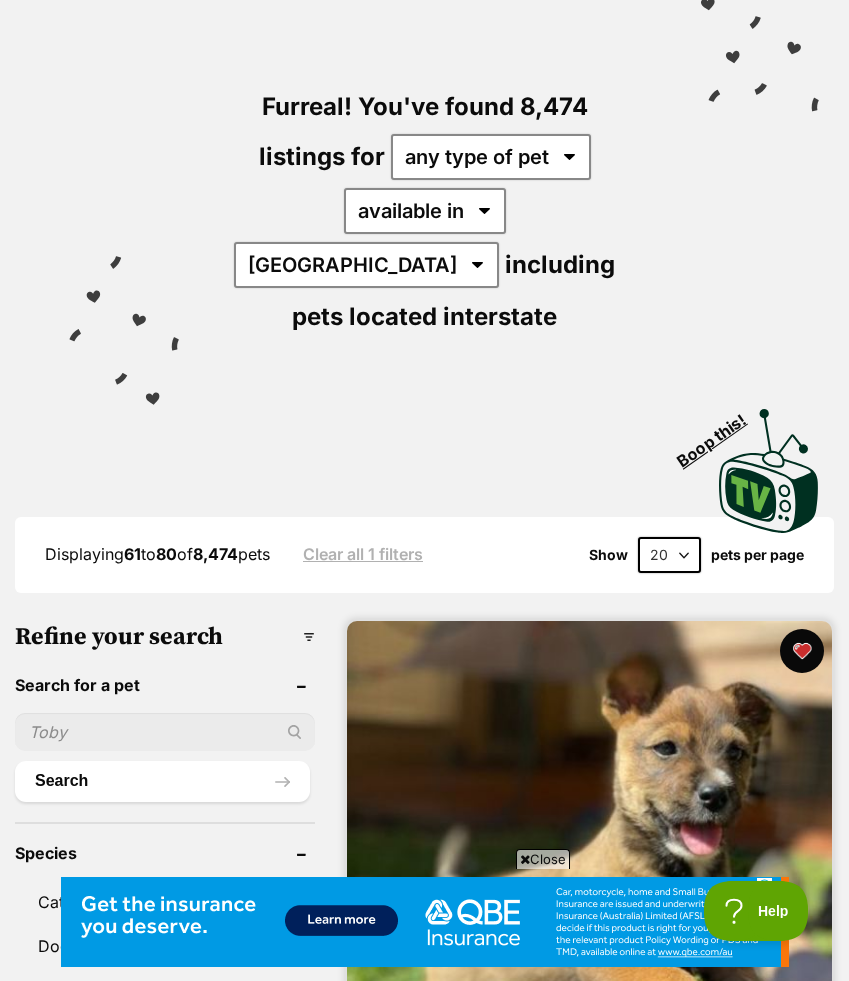 scroll, scrollTop: 0, scrollLeft: 0, axis: both 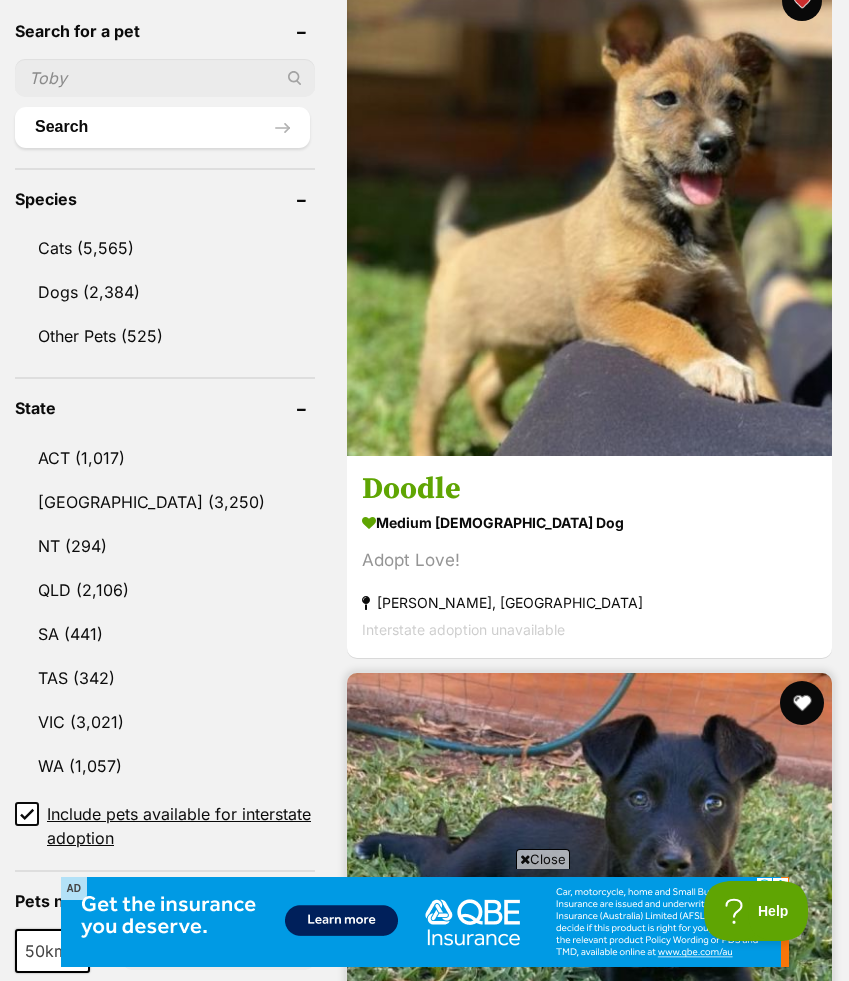 click at bounding box center (802, 703) 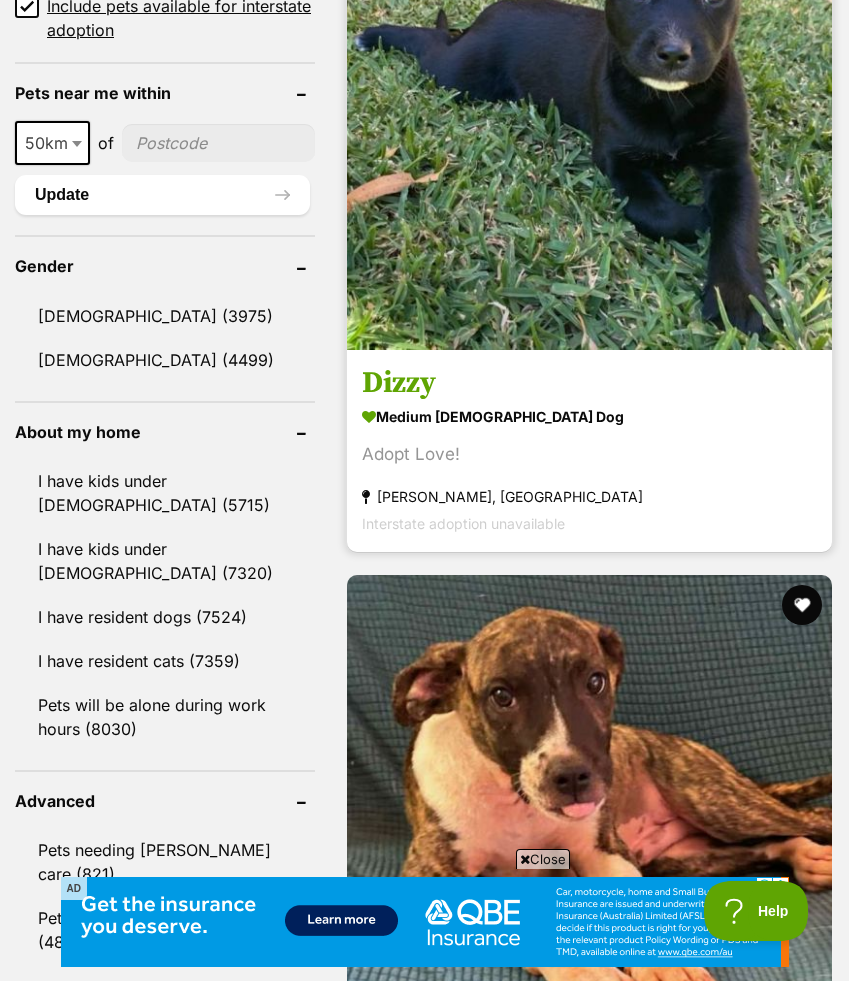 scroll, scrollTop: 1693, scrollLeft: 0, axis: vertical 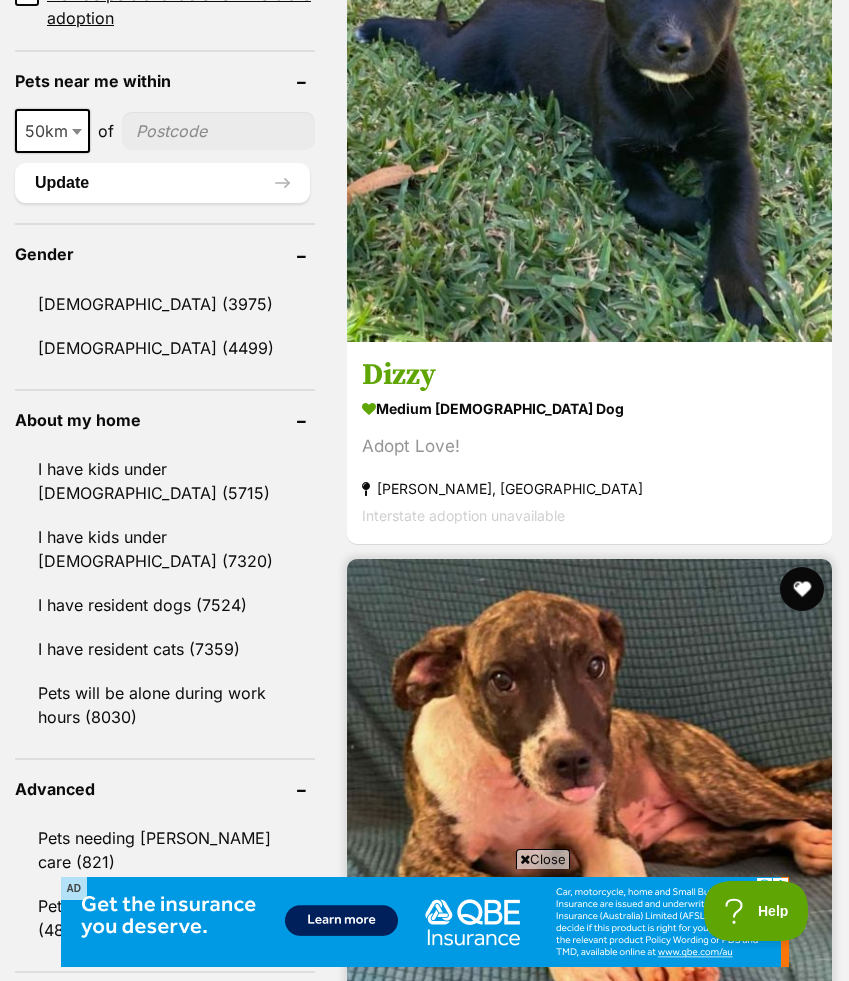 click at bounding box center (802, 589) 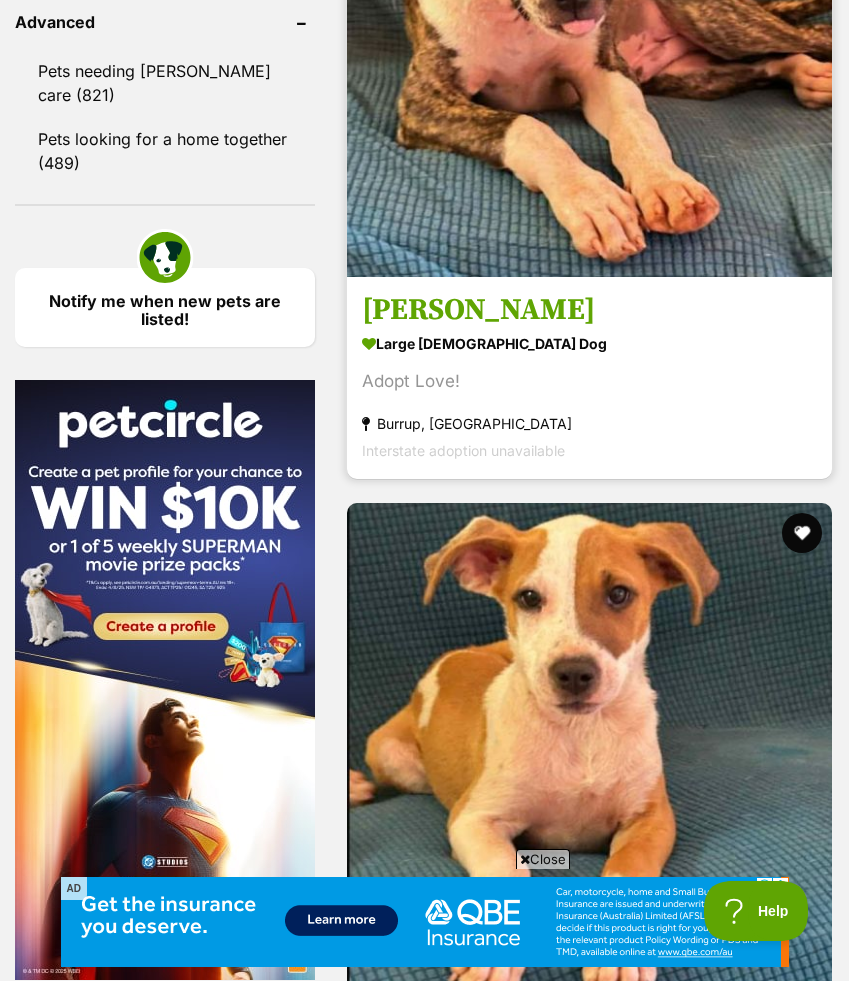 scroll, scrollTop: 2550, scrollLeft: 0, axis: vertical 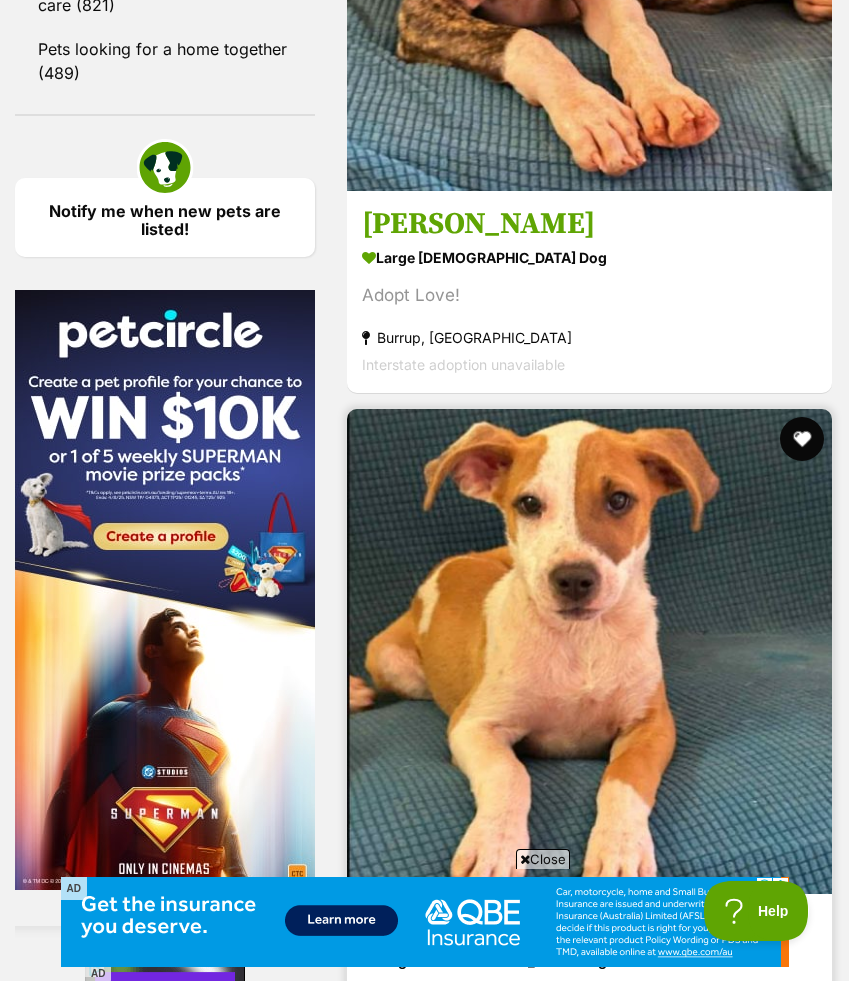 click at bounding box center (802, 439) 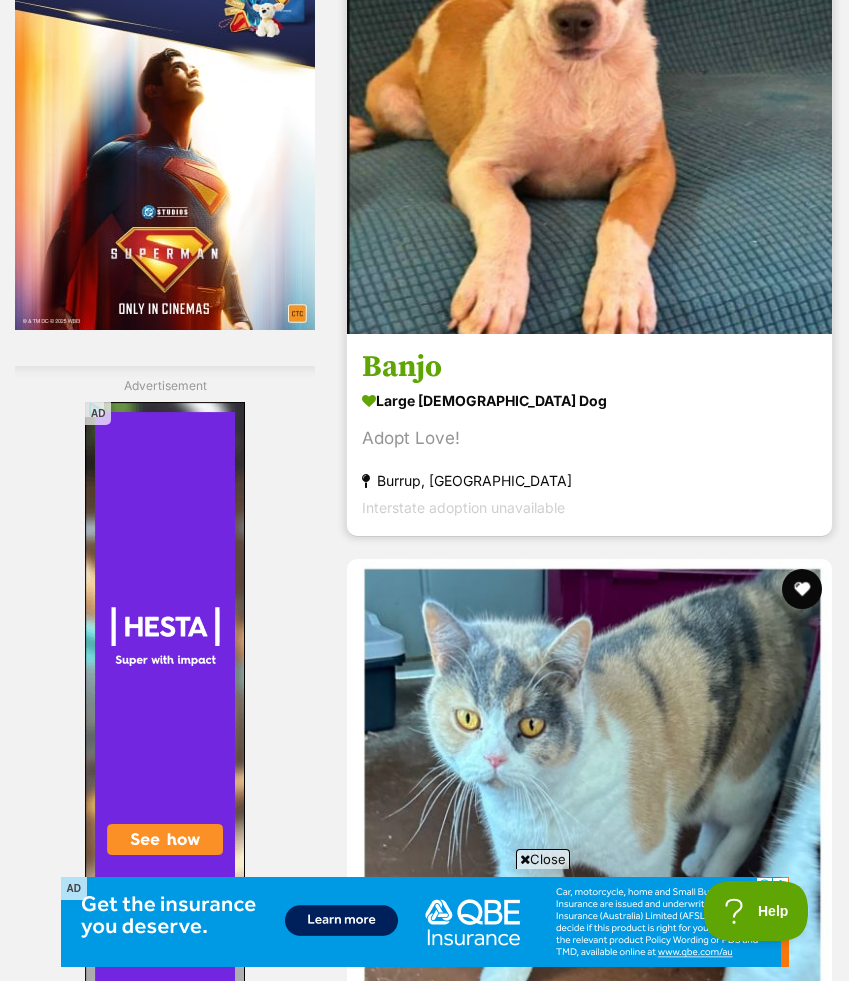scroll, scrollTop: 3156, scrollLeft: 0, axis: vertical 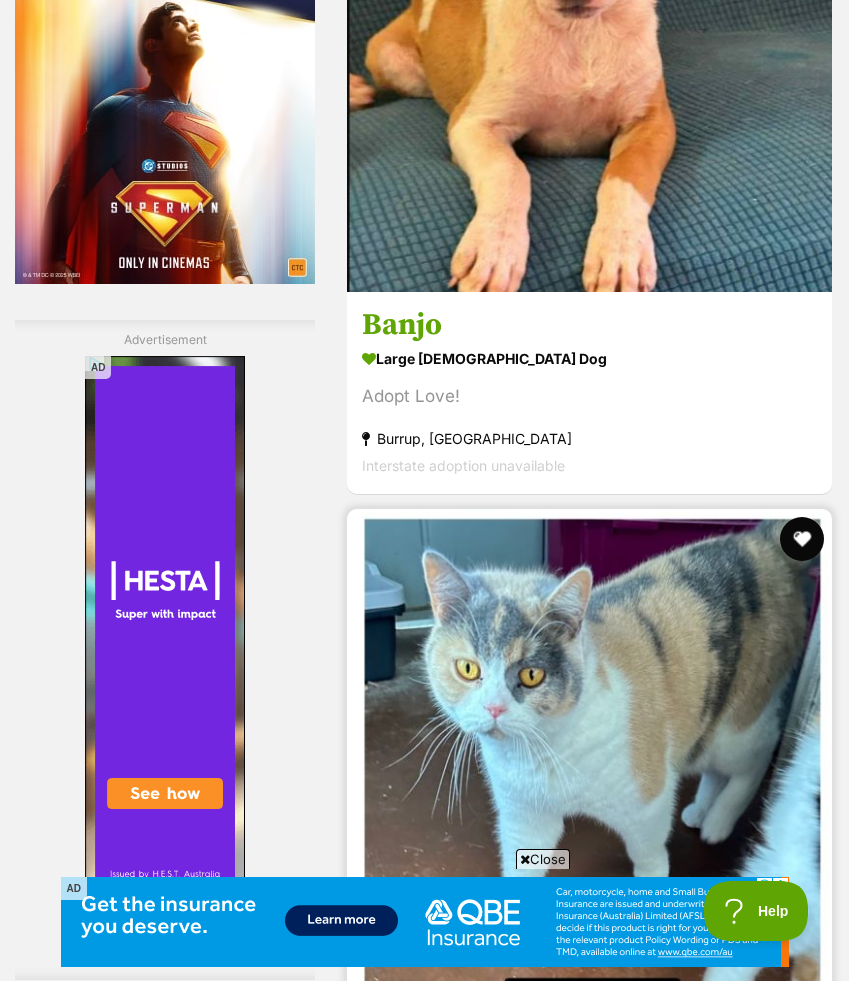 click at bounding box center [802, 539] 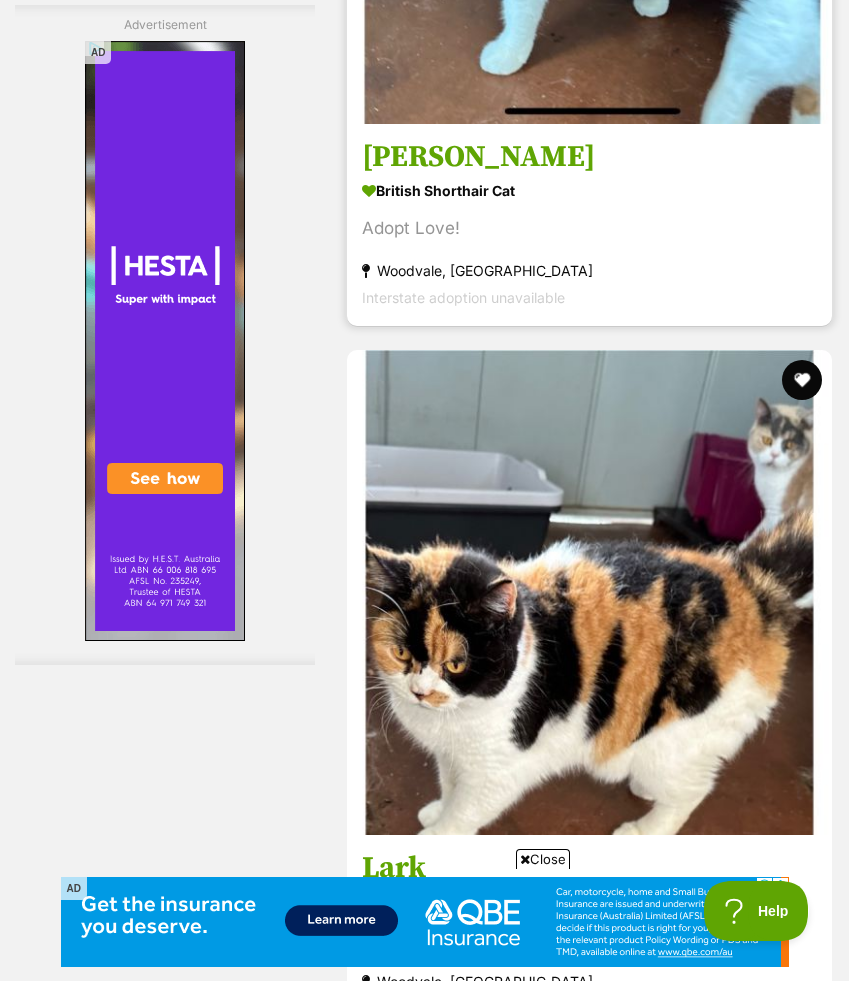 scroll, scrollTop: 4043, scrollLeft: 0, axis: vertical 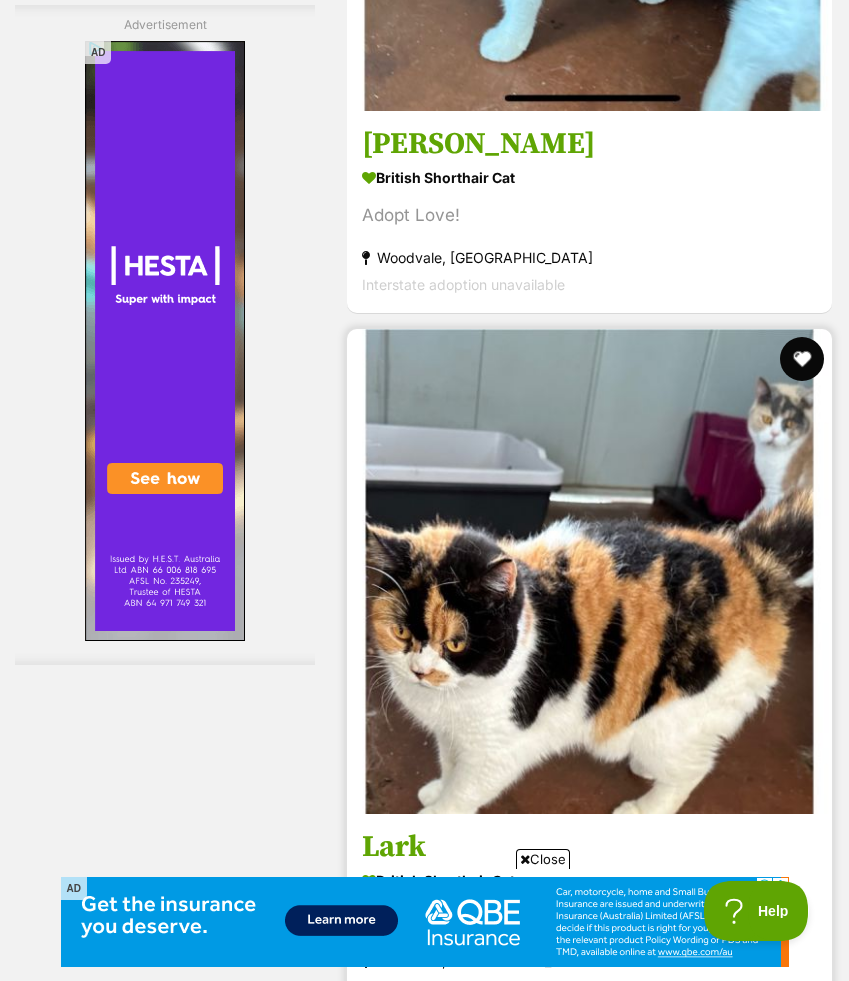 click at bounding box center (802, 359) 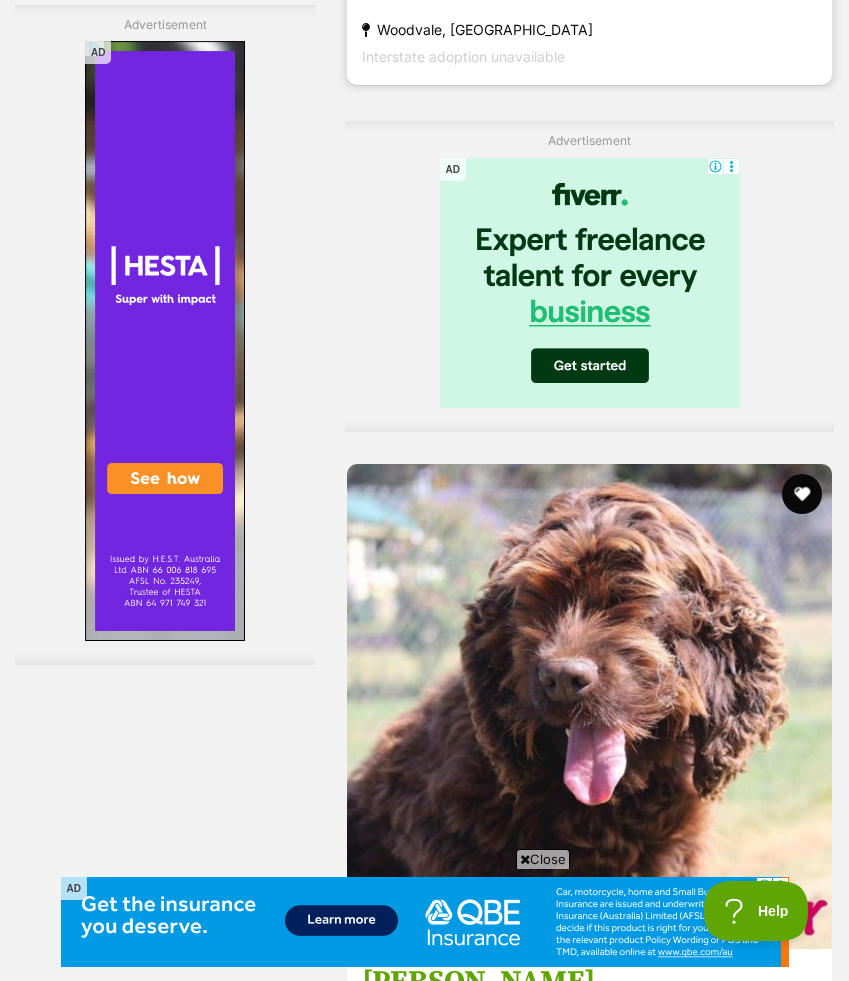 scroll, scrollTop: 5040, scrollLeft: 0, axis: vertical 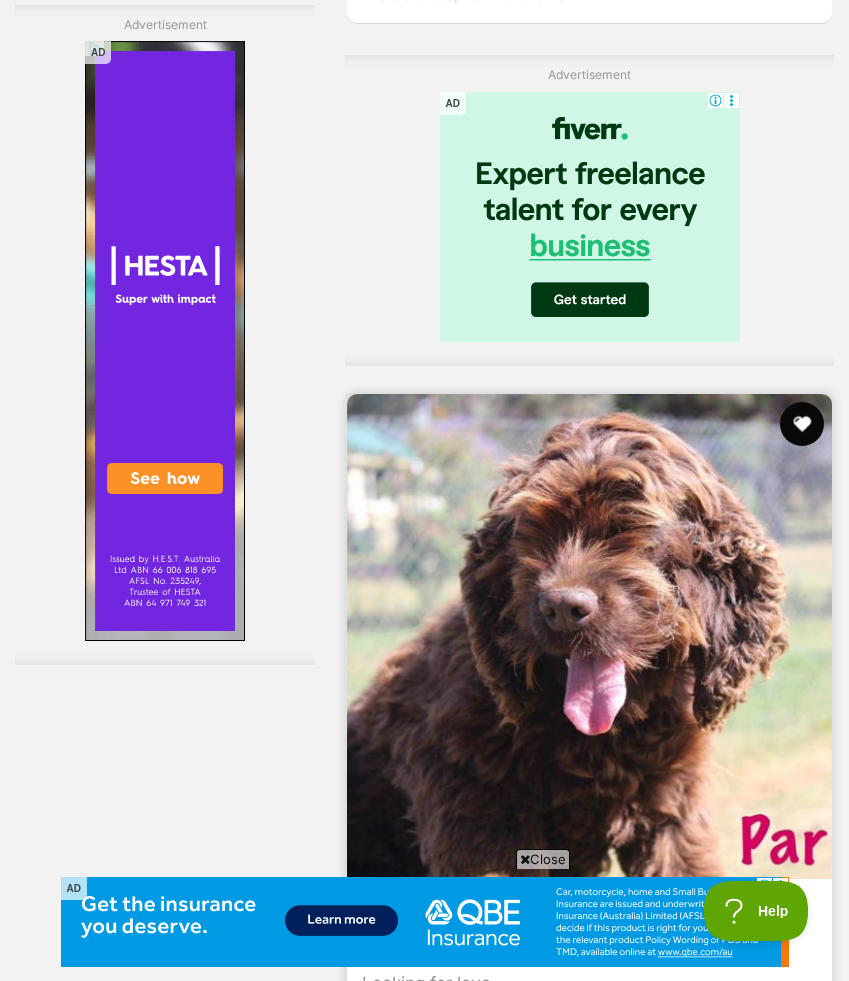 click at bounding box center [802, 424] 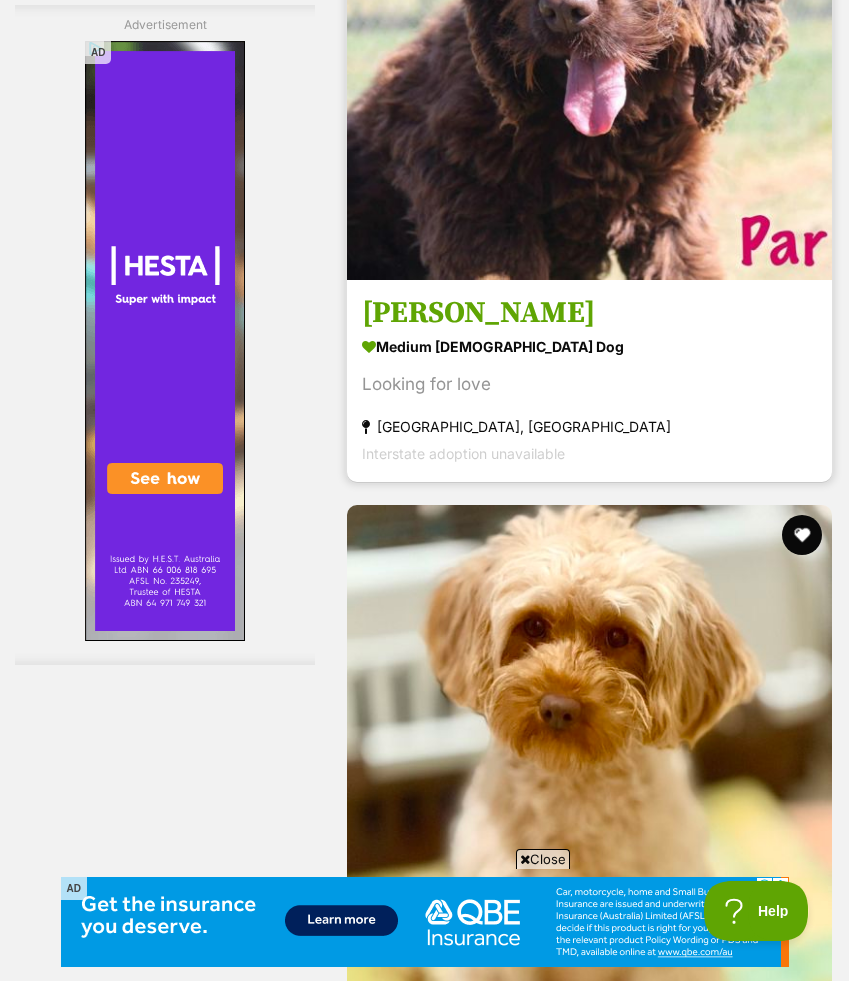 scroll, scrollTop: 5741, scrollLeft: 0, axis: vertical 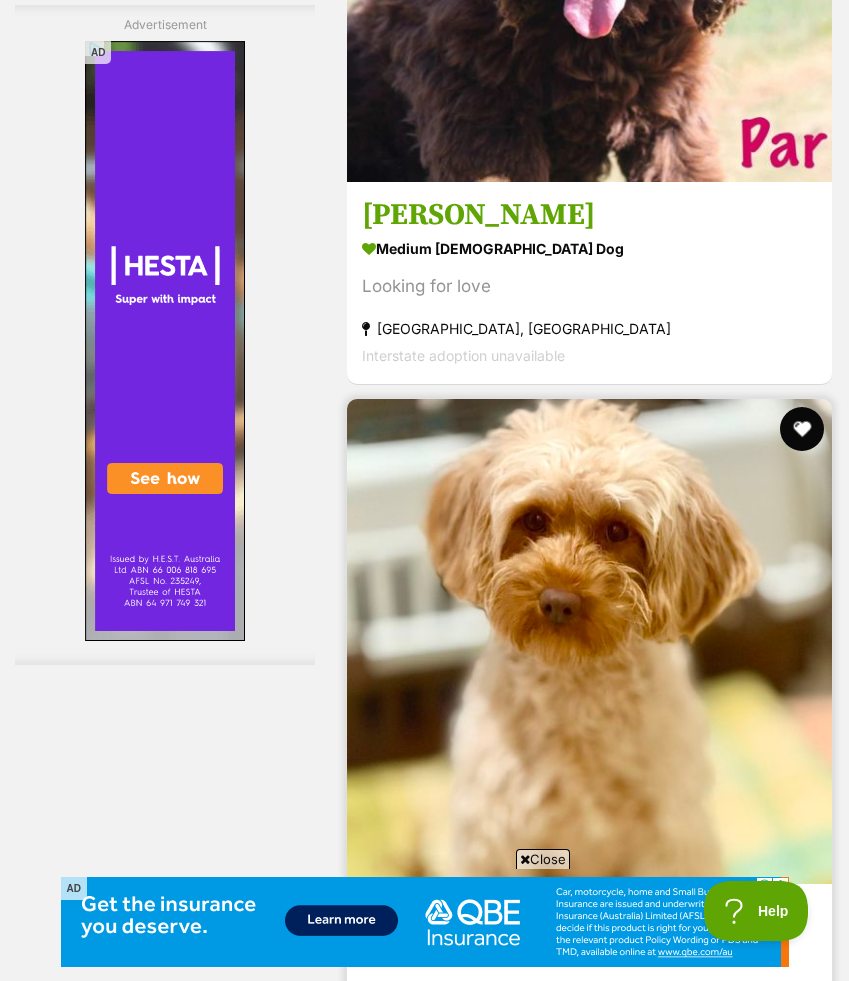 click at bounding box center [802, 429] 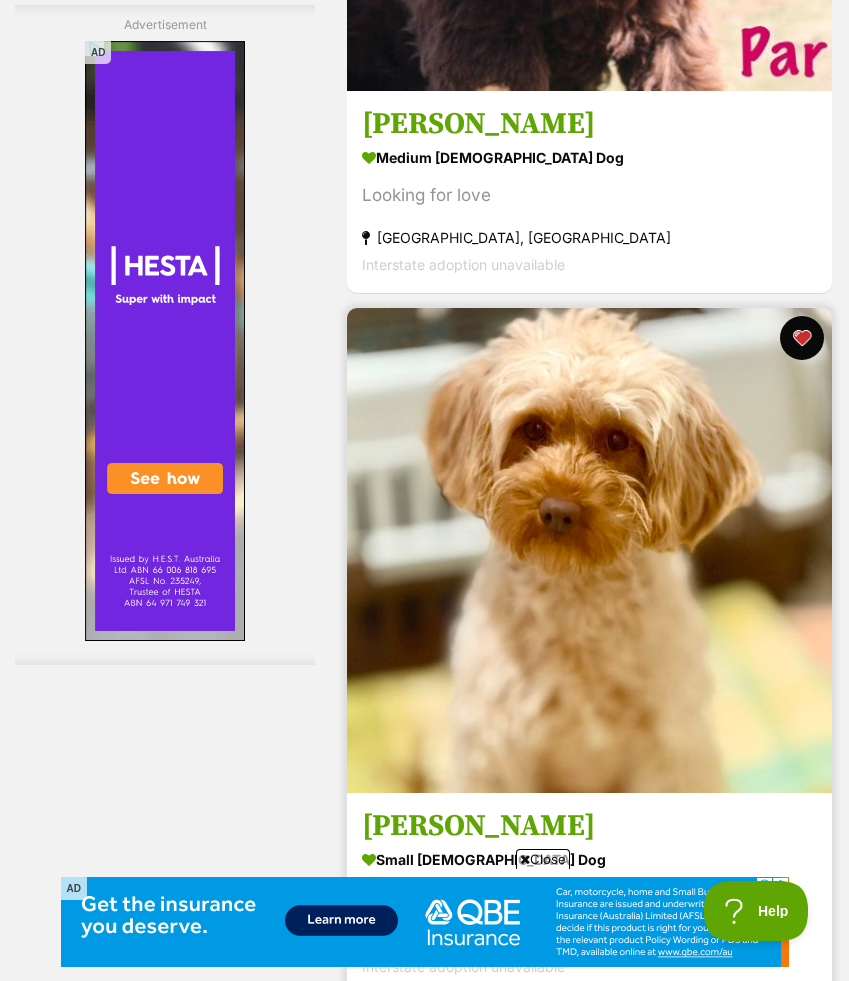 scroll, scrollTop: 6648, scrollLeft: 0, axis: vertical 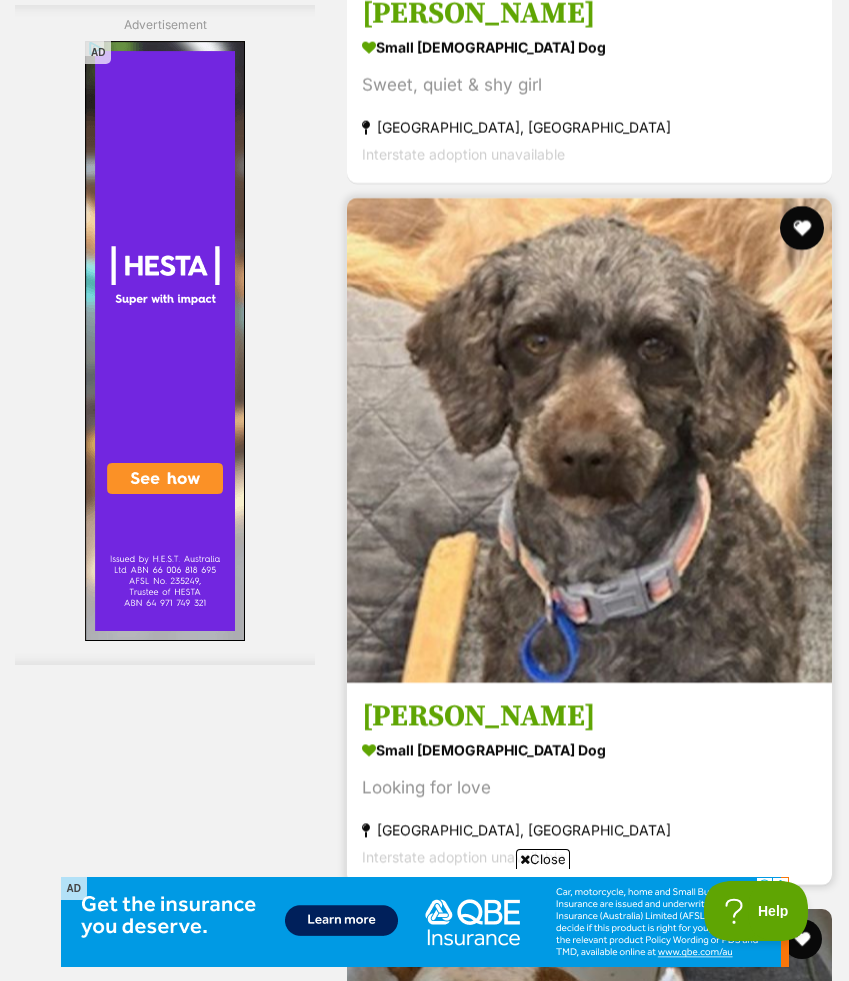 click at bounding box center [802, 228] 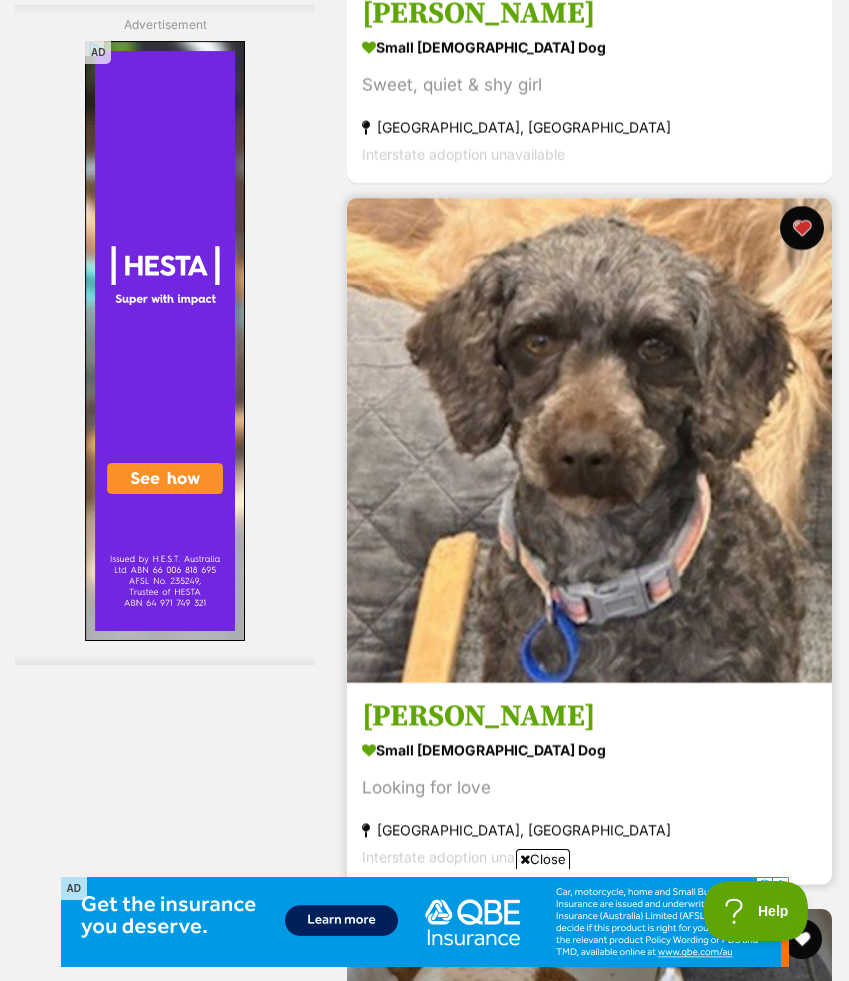scroll, scrollTop: 0, scrollLeft: 0, axis: both 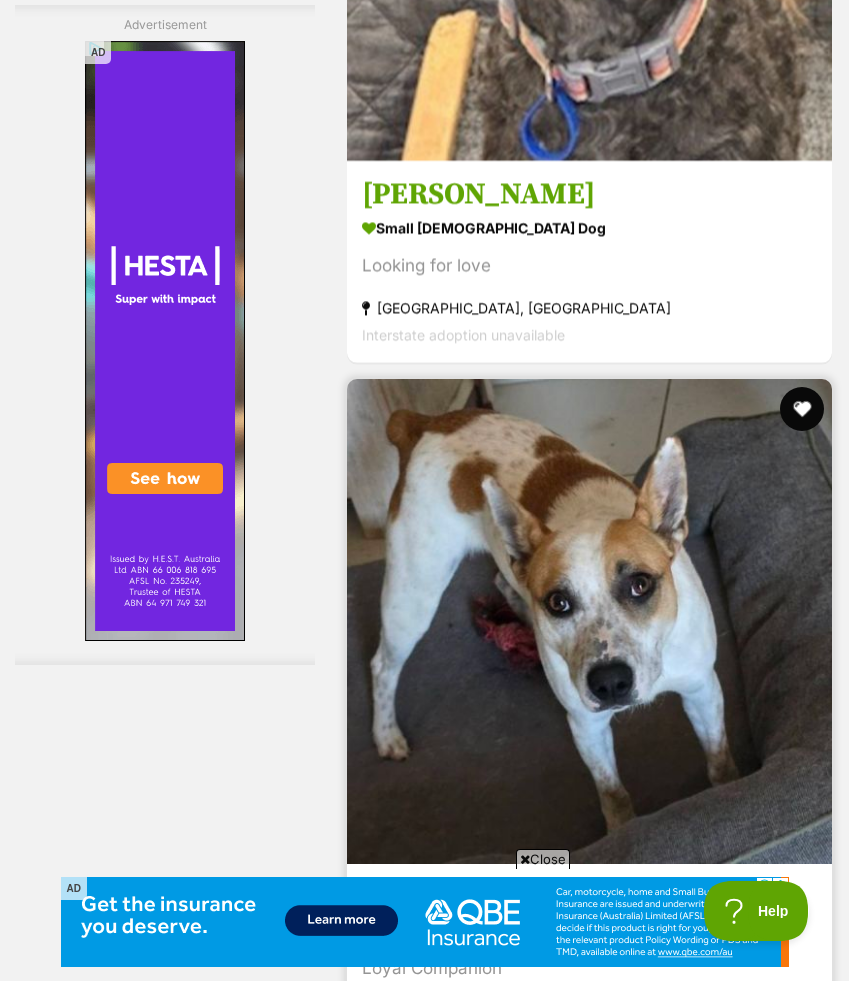 click at bounding box center (802, 409) 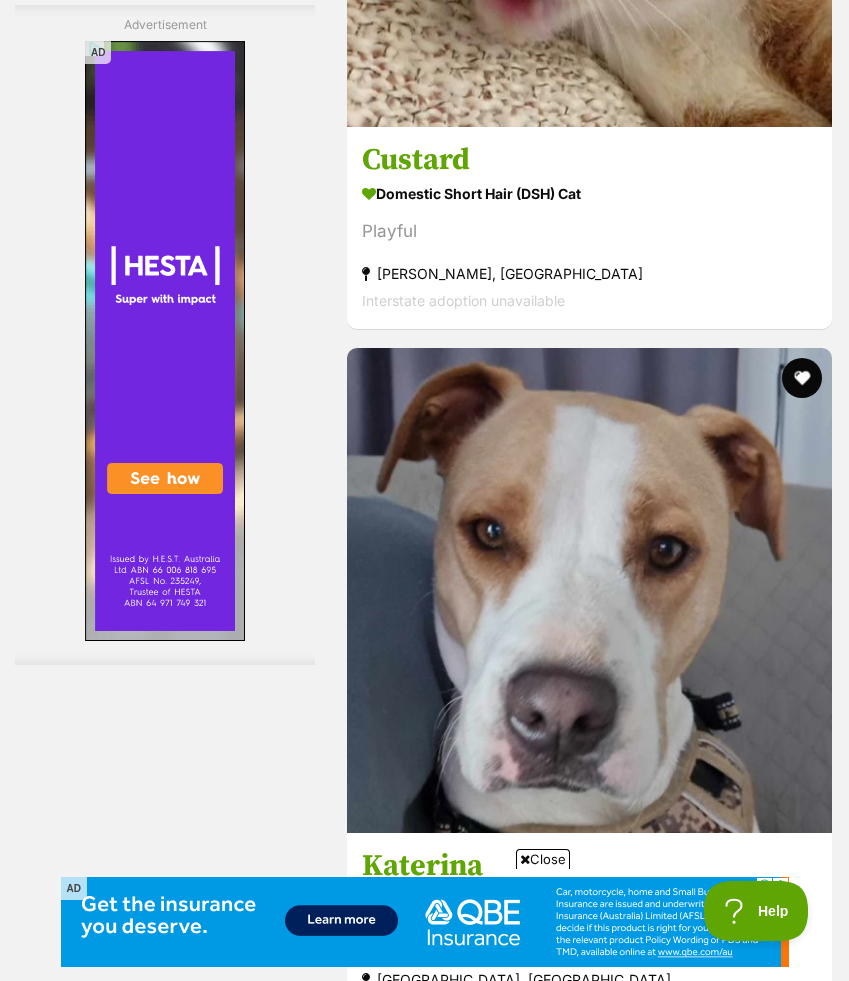 scroll 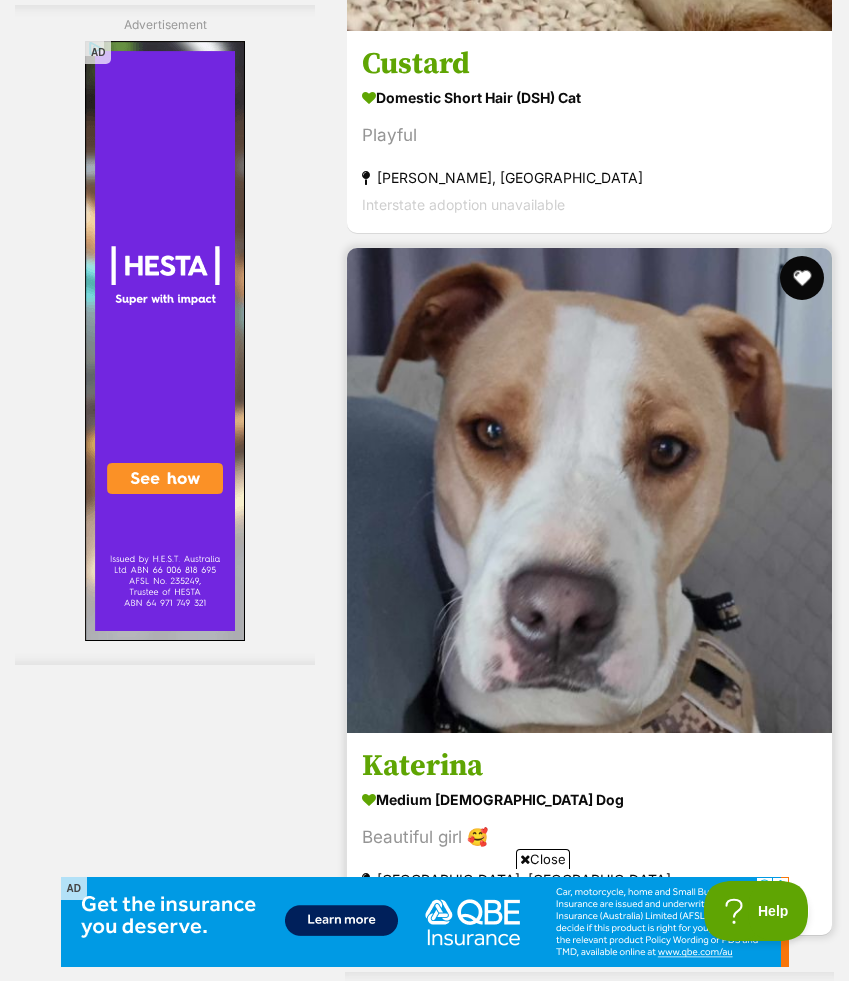 click at bounding box center (802, 278) 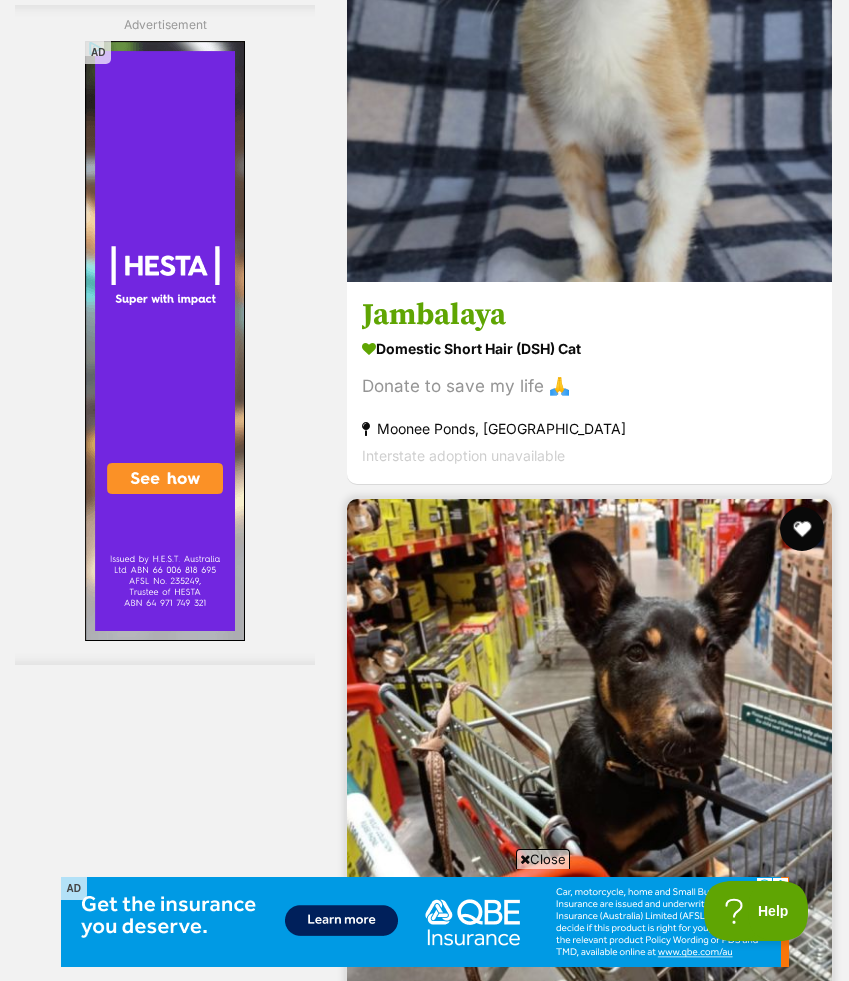 click at bounding box center (802, 529) 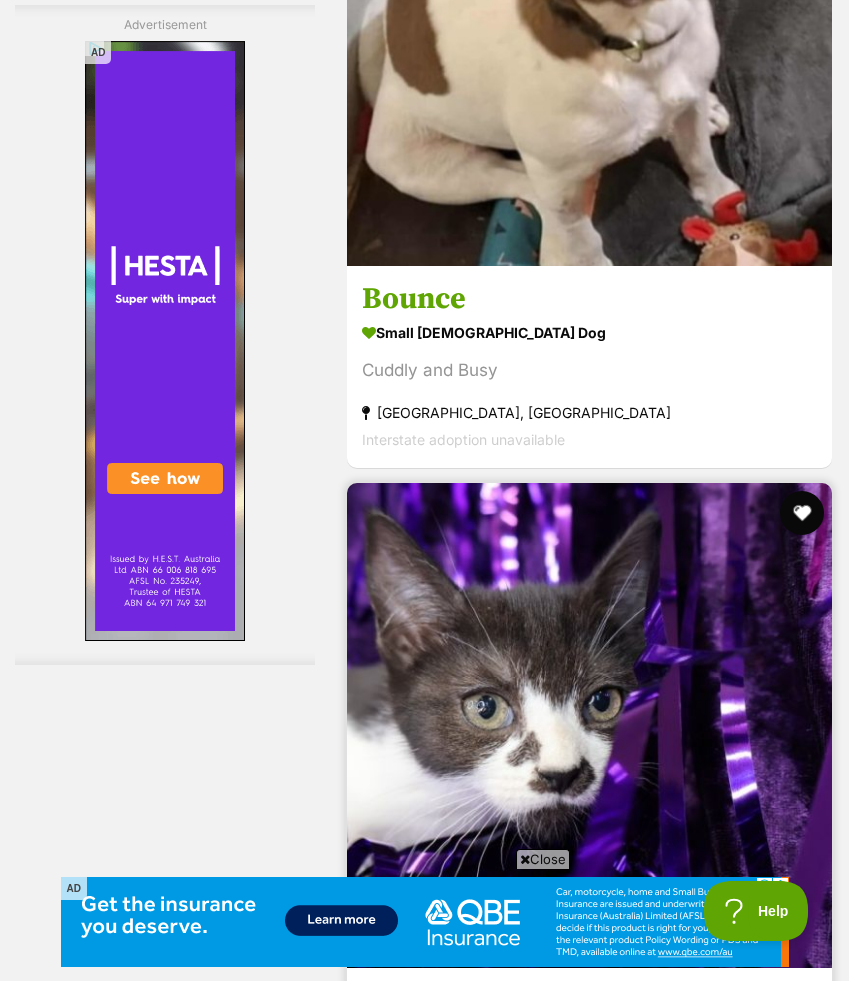 click at bounding box center [802, 513] 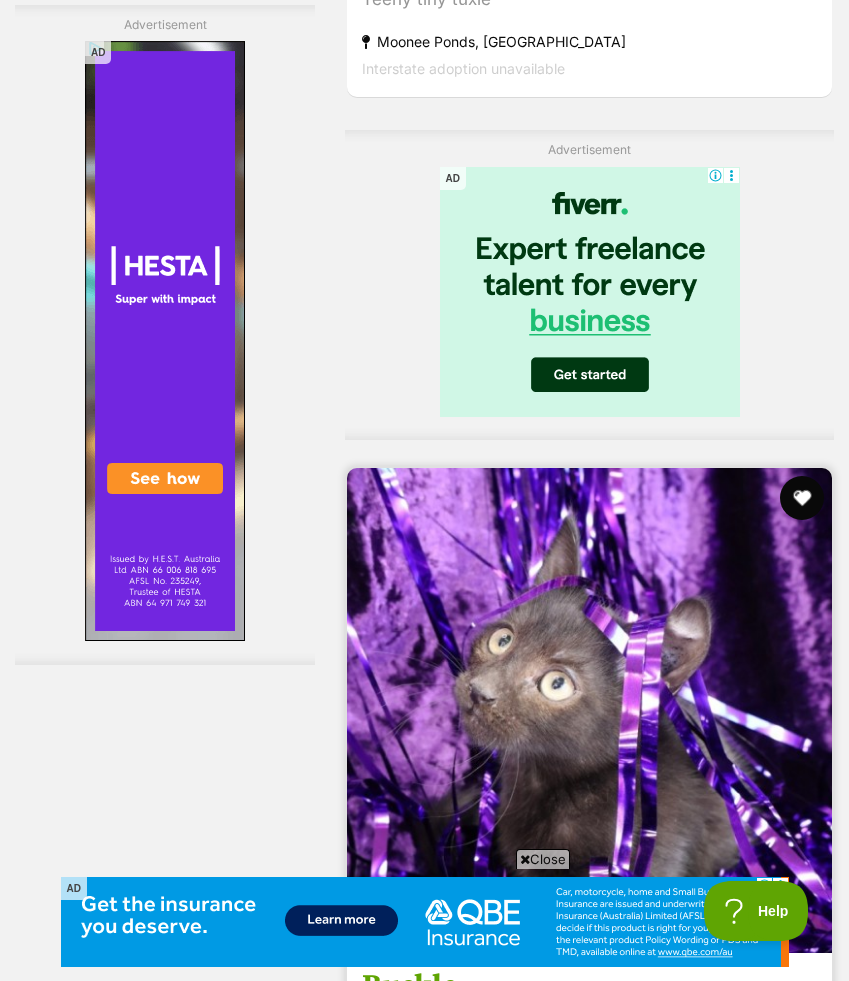 click at bounding box center [802, 498] 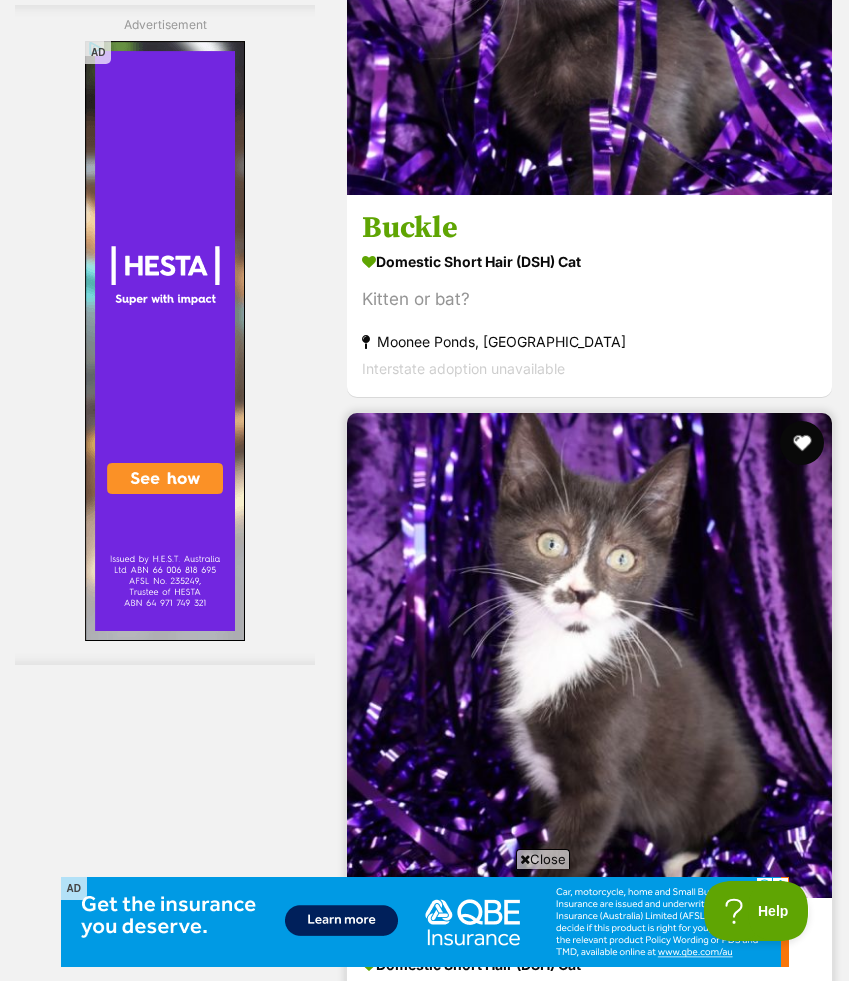click at bounding box center (802, 443) 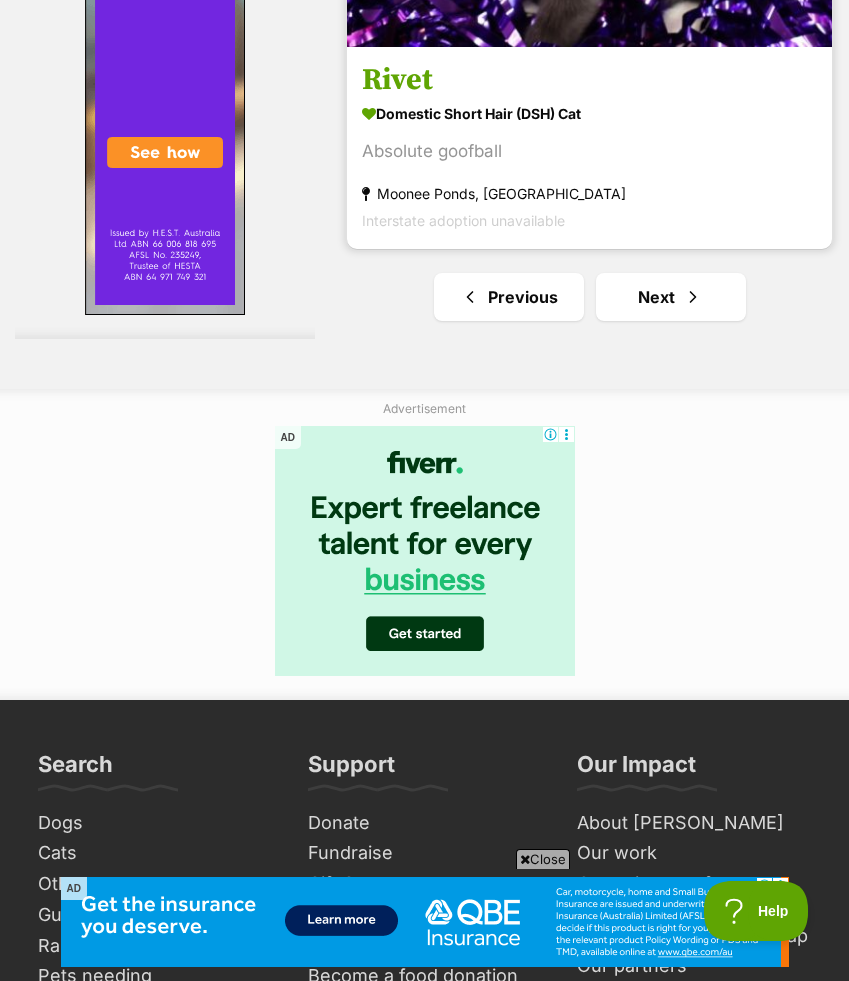 scroll, scrollTop: 15862, scrollLeft: 0, axis: vertical 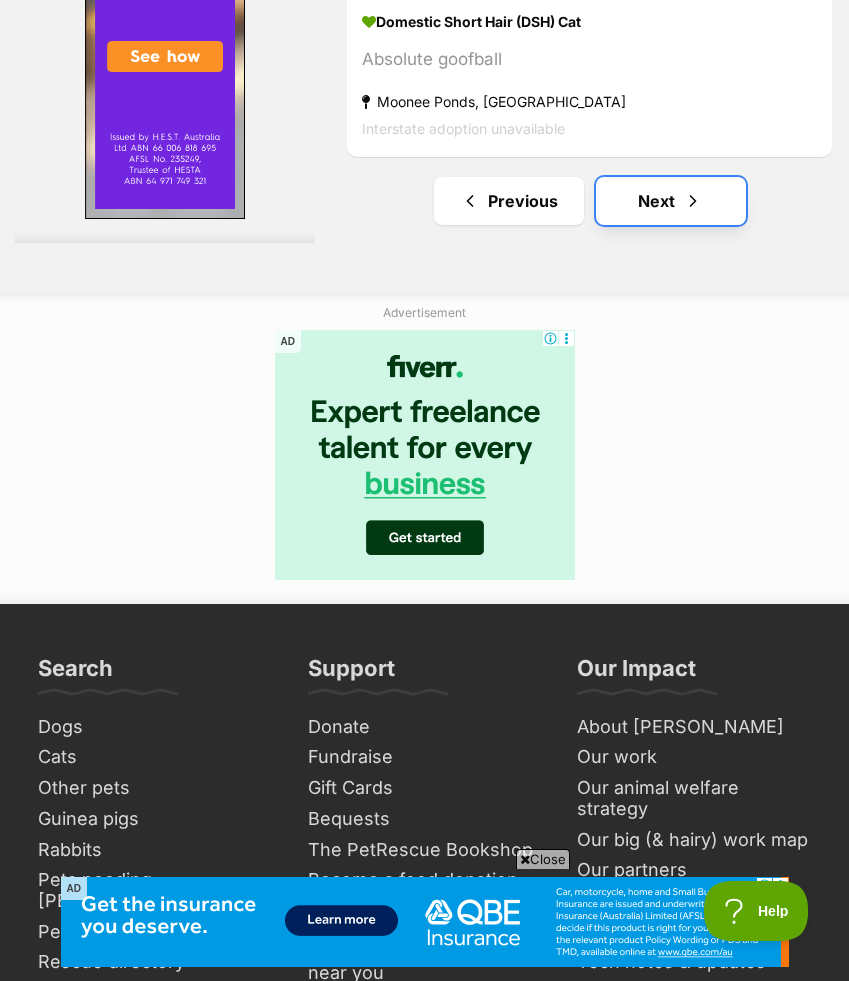 click at bounding box center (693, 201) 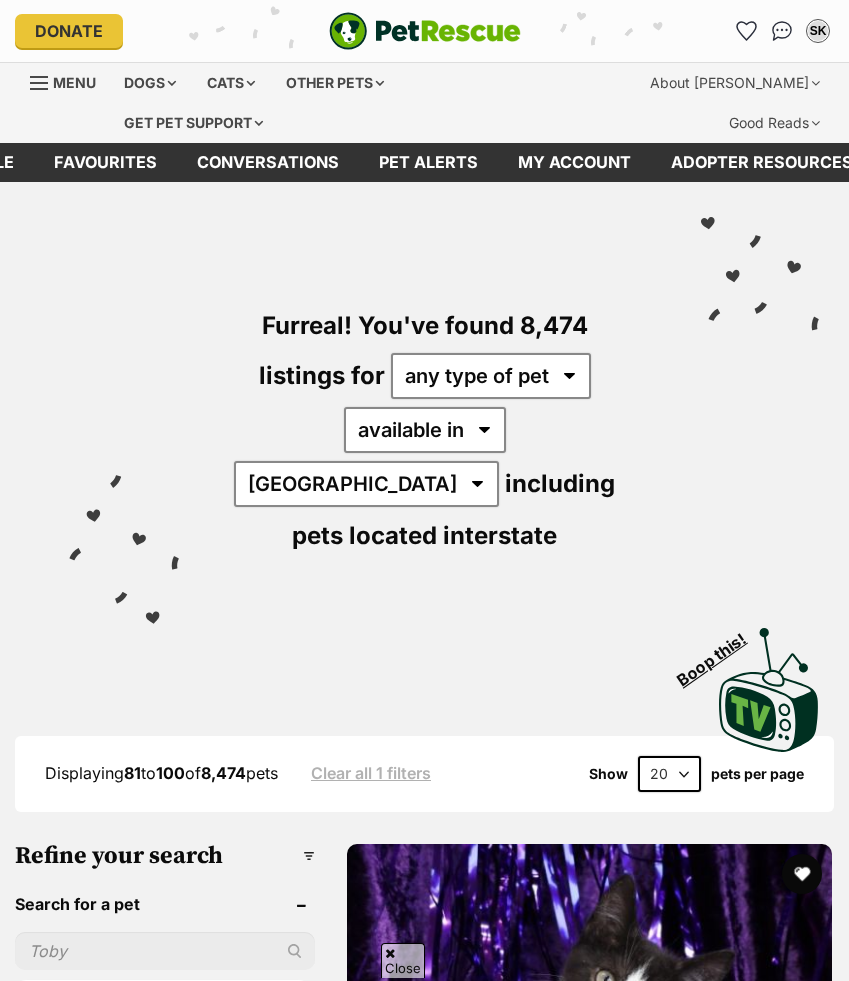 scroll, scrollTop: 665, scrollLeft: 0, axis: vertical 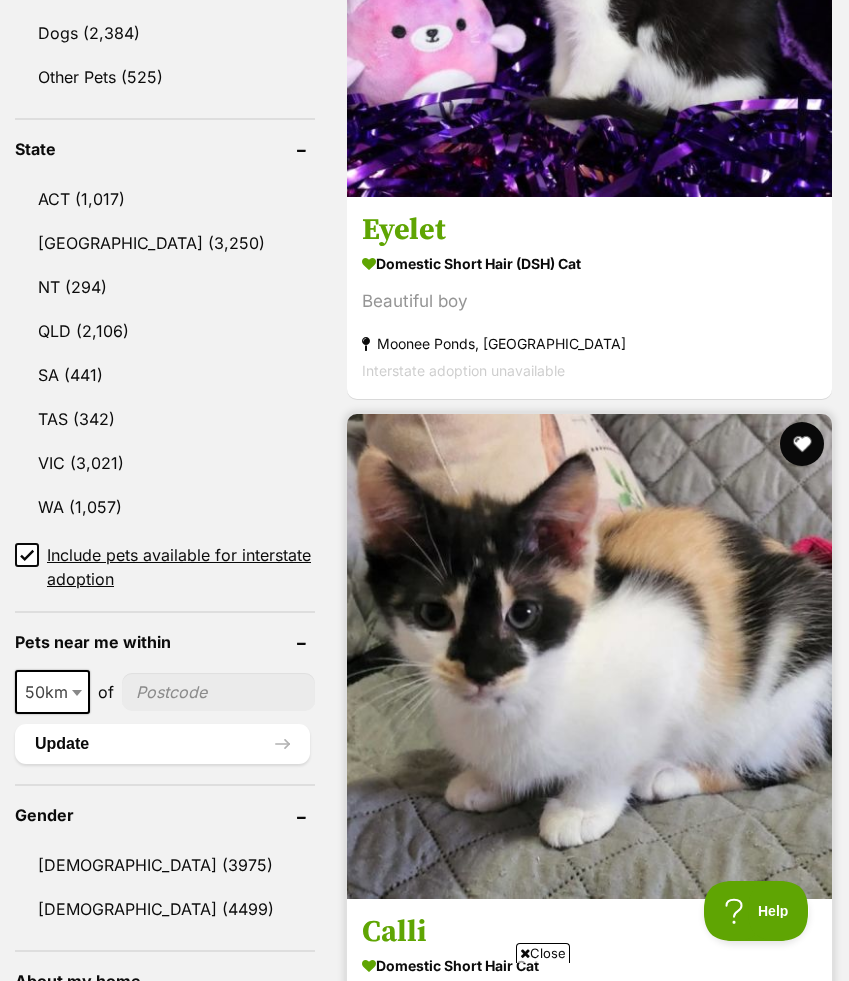 click at bounding box center (802, 444) 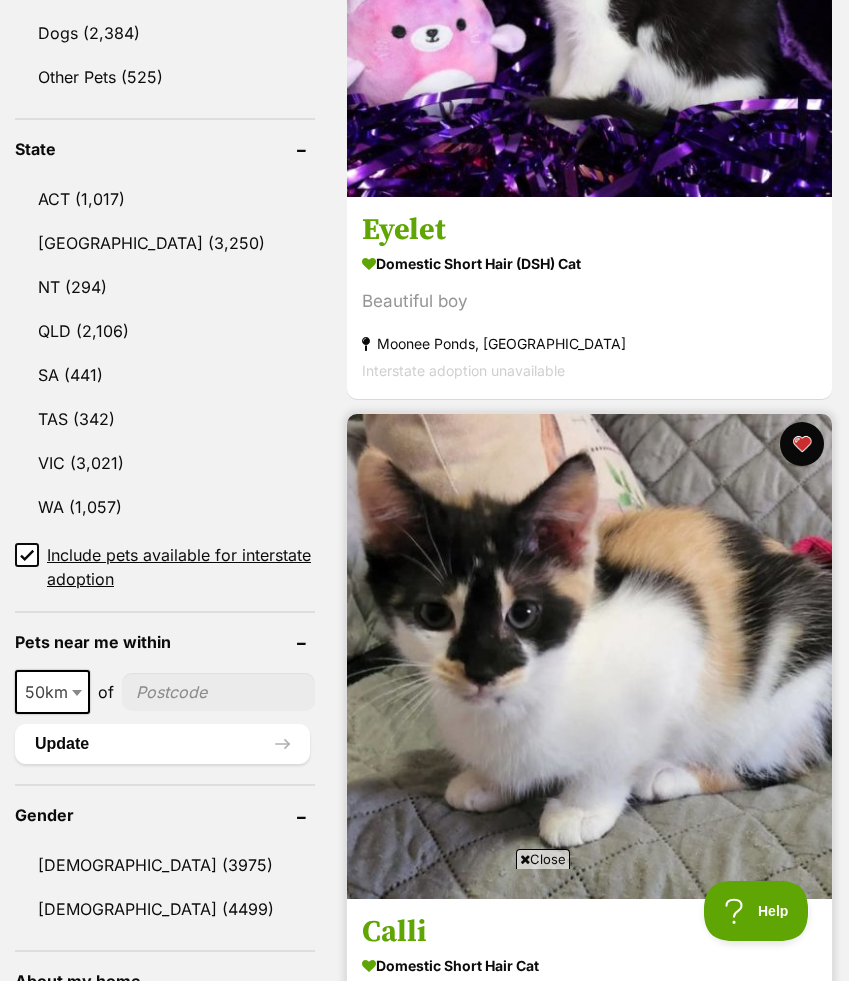 scroll, scrollTop: 1880, scrollLeft: 0, axis: vertical 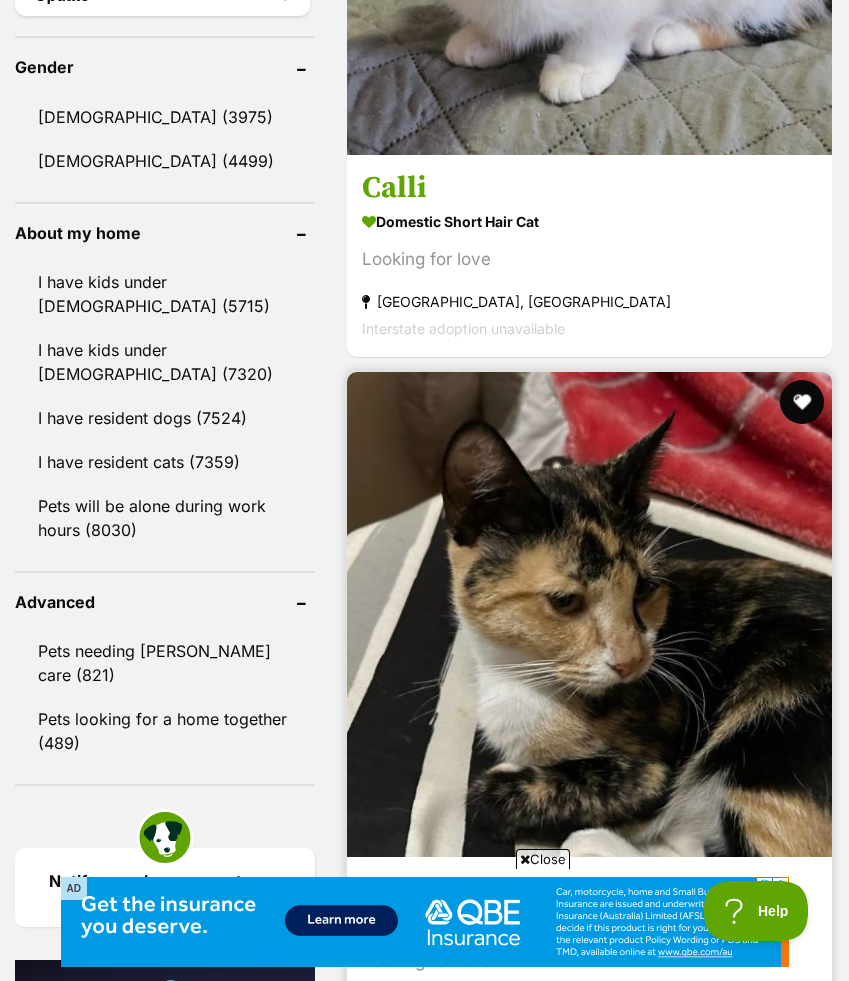 click at bounding box center (802, 402) 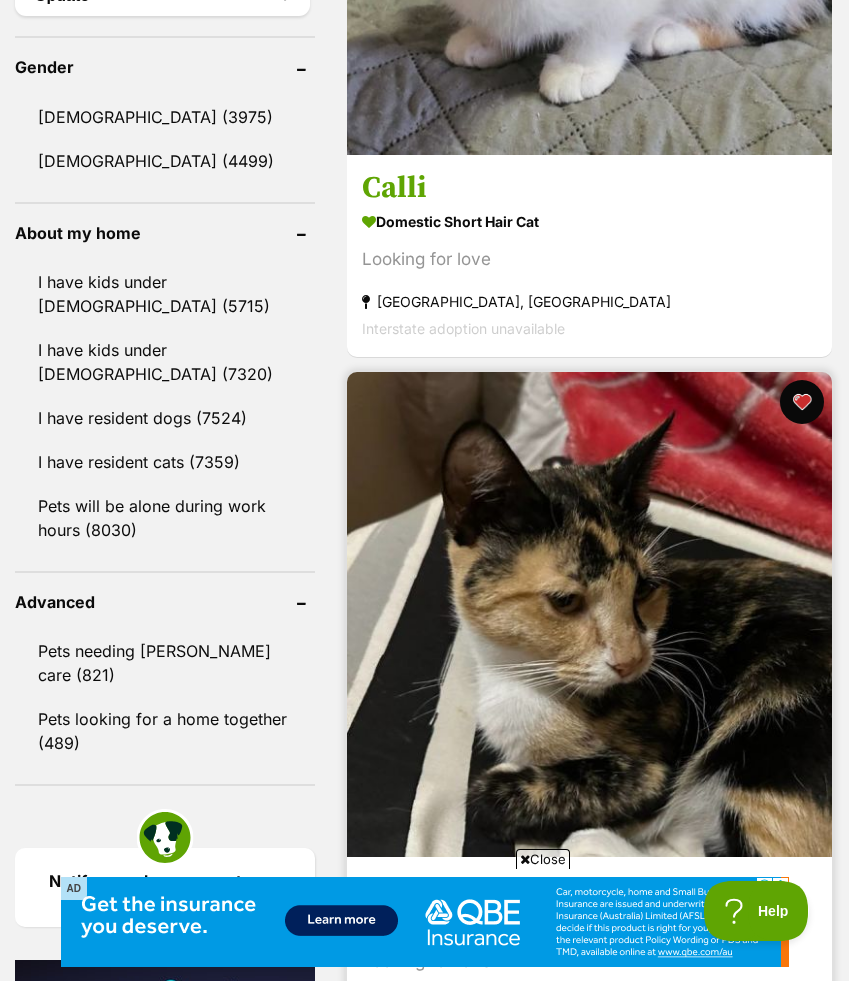scroll, scrollTop: 0, scrollLeft: 0, axis: both 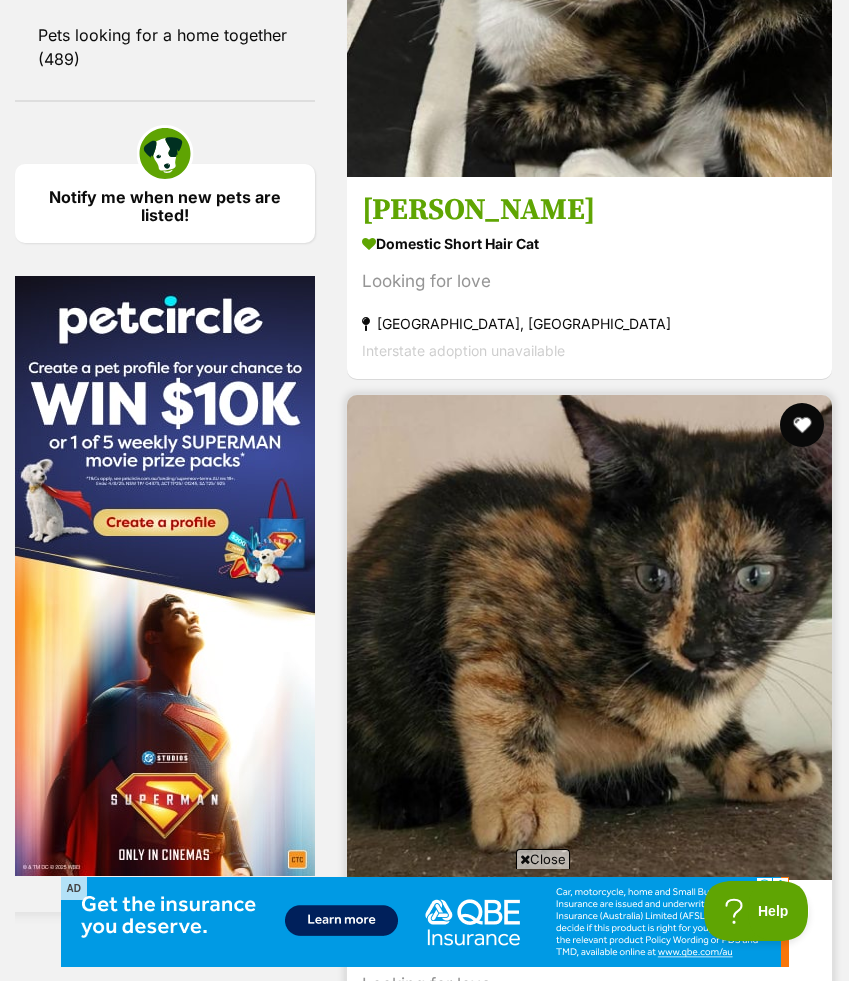 click at bounding box center (802, 425) 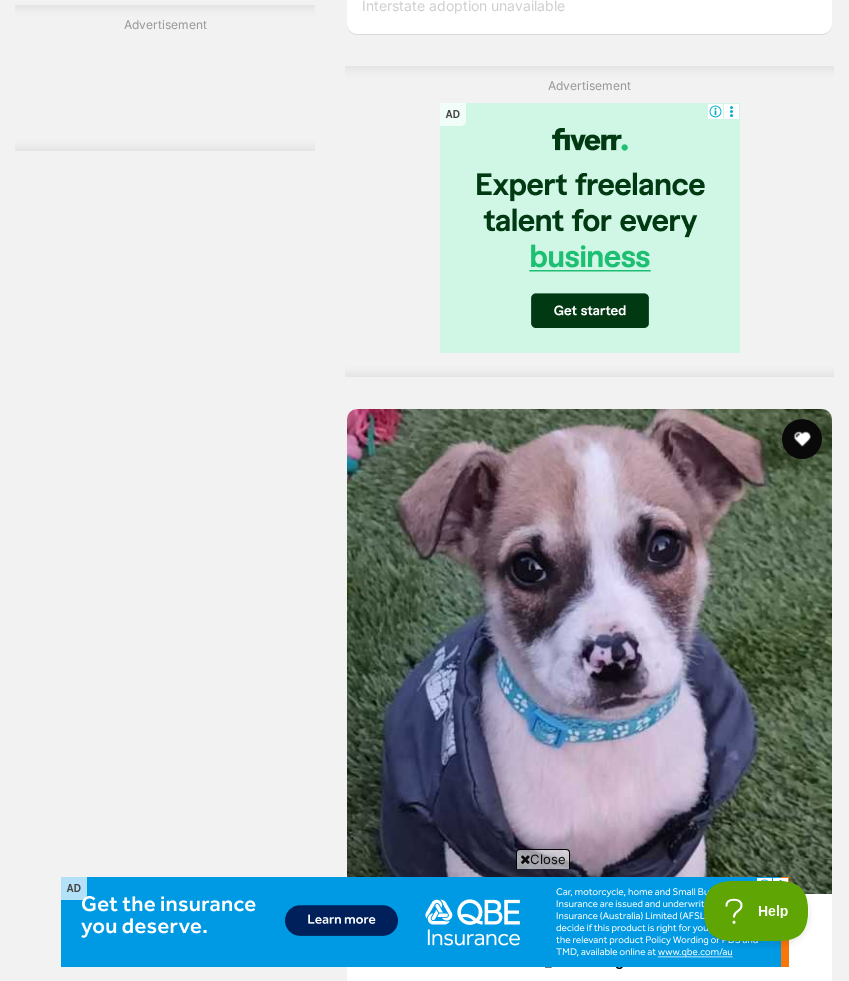 scroll, scrollTop: 5125, scrollLeft: 0, axis: vertical 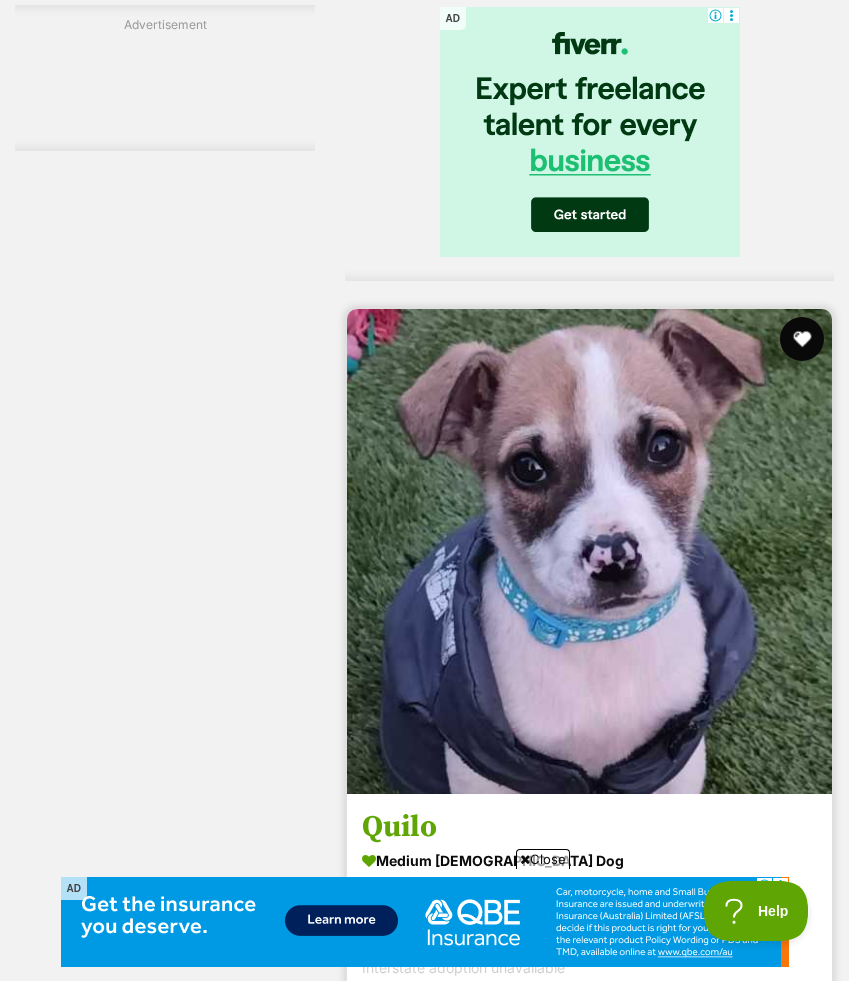 click at bounding box center [802, 339] 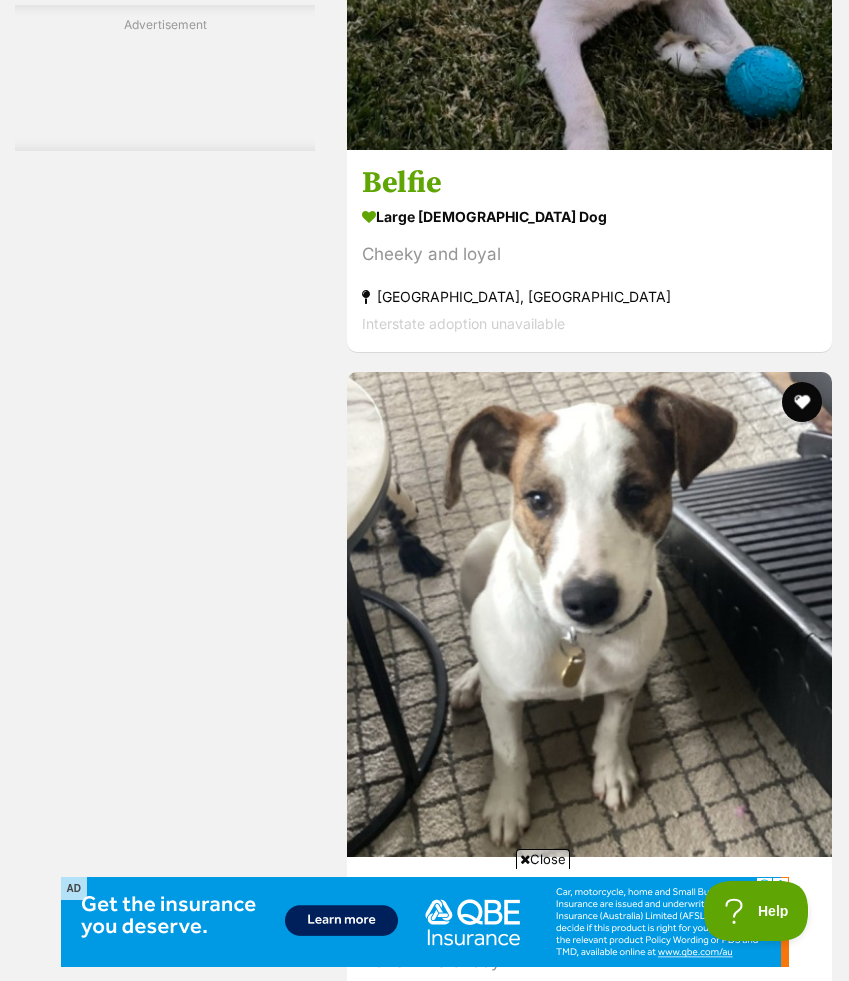 scroll, scrollTop: 10365, scrollLeft: 0, axis: vertical 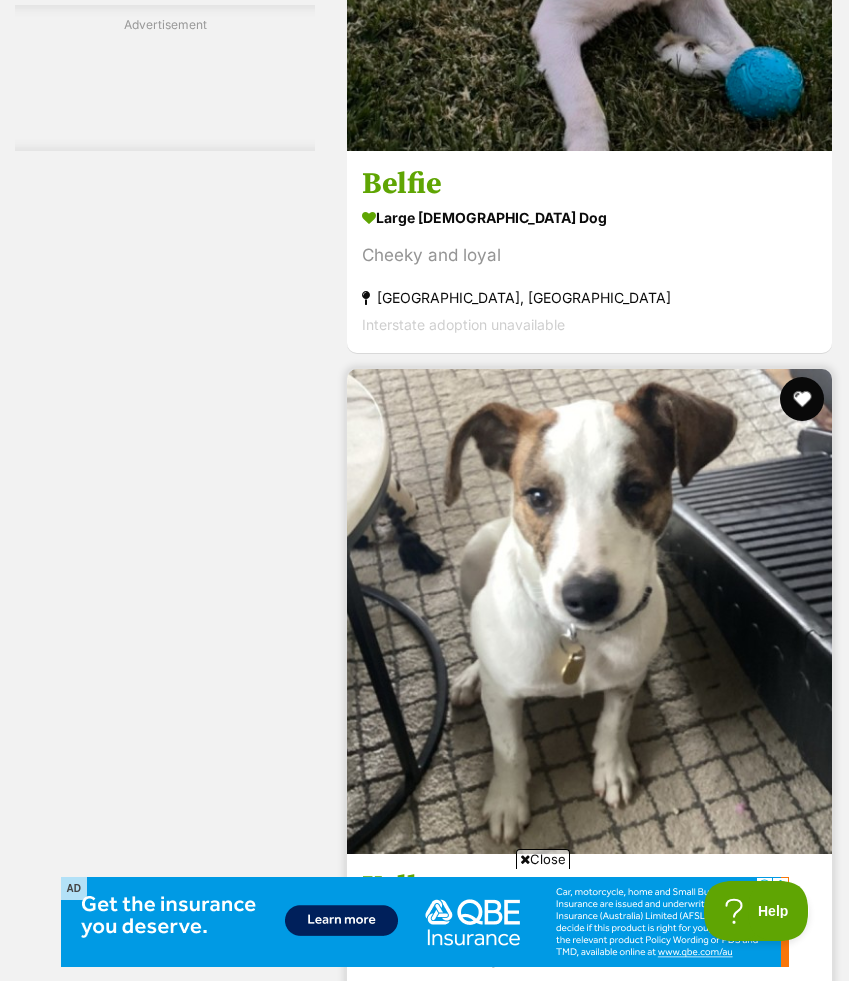 click at bounding box center [802, 399] 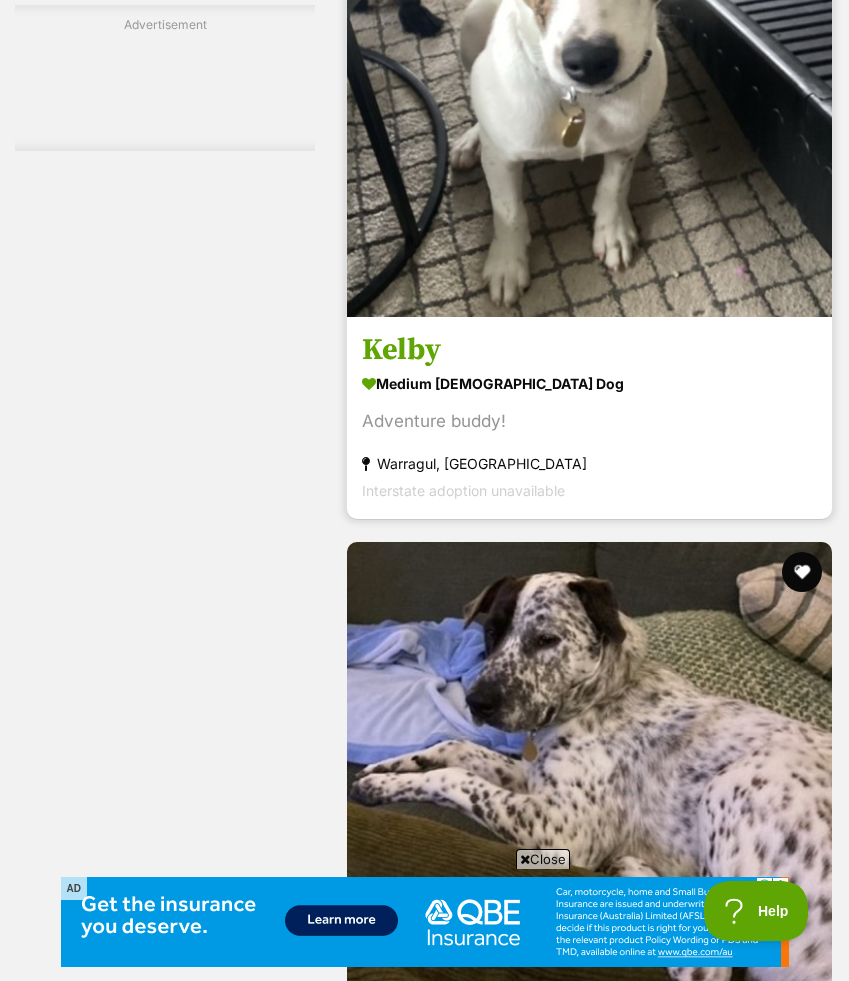 scroll, scrollTop: 11081, scrollLeft: 0, axis: vertical 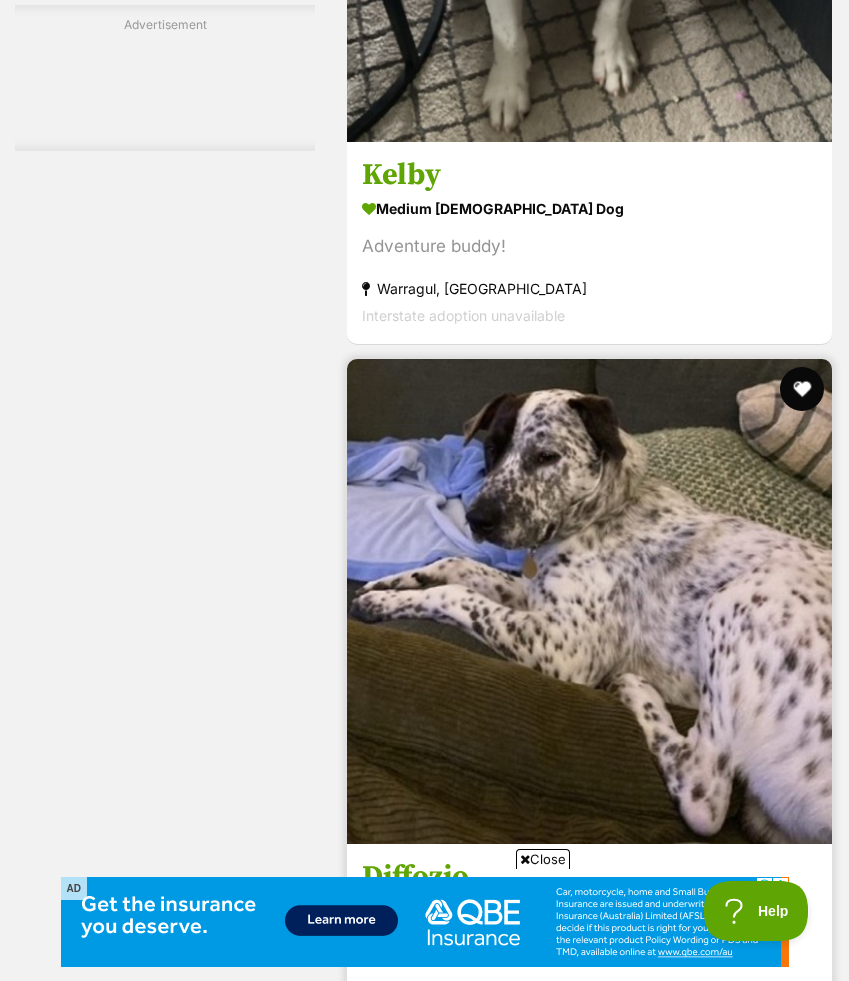 click at bounding box center [802, 389] 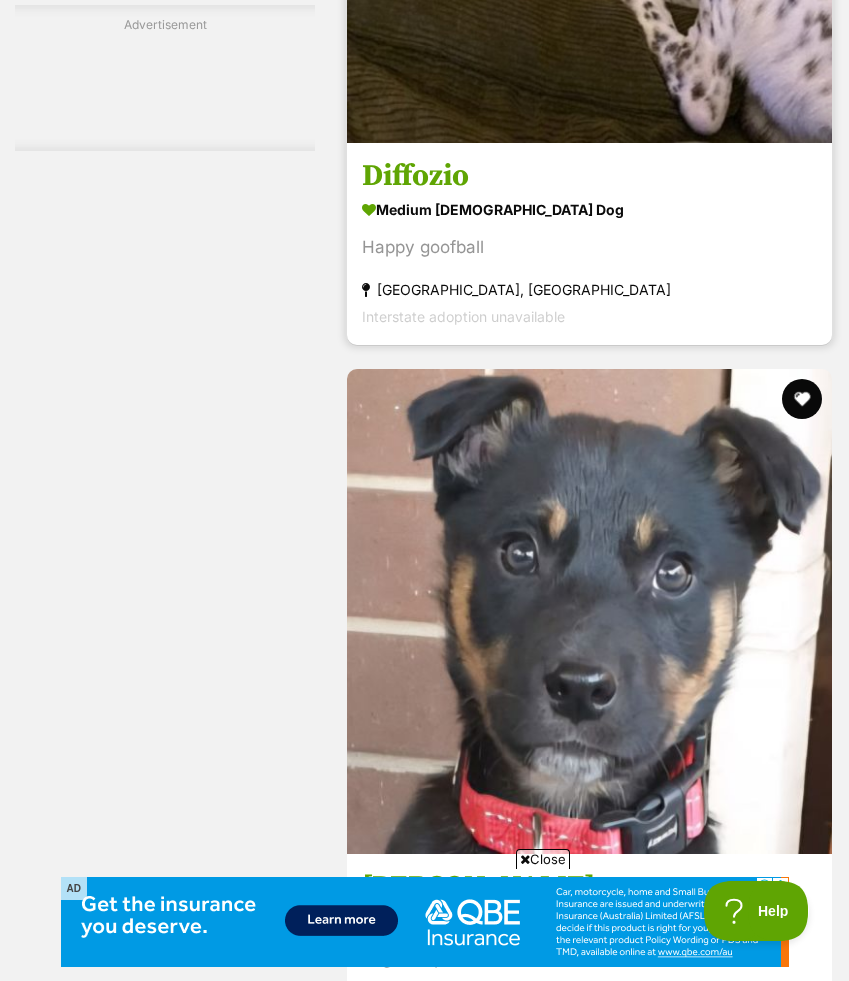 scroll, scrollTop: 11897, scrollLeft: 0, axis: vertical 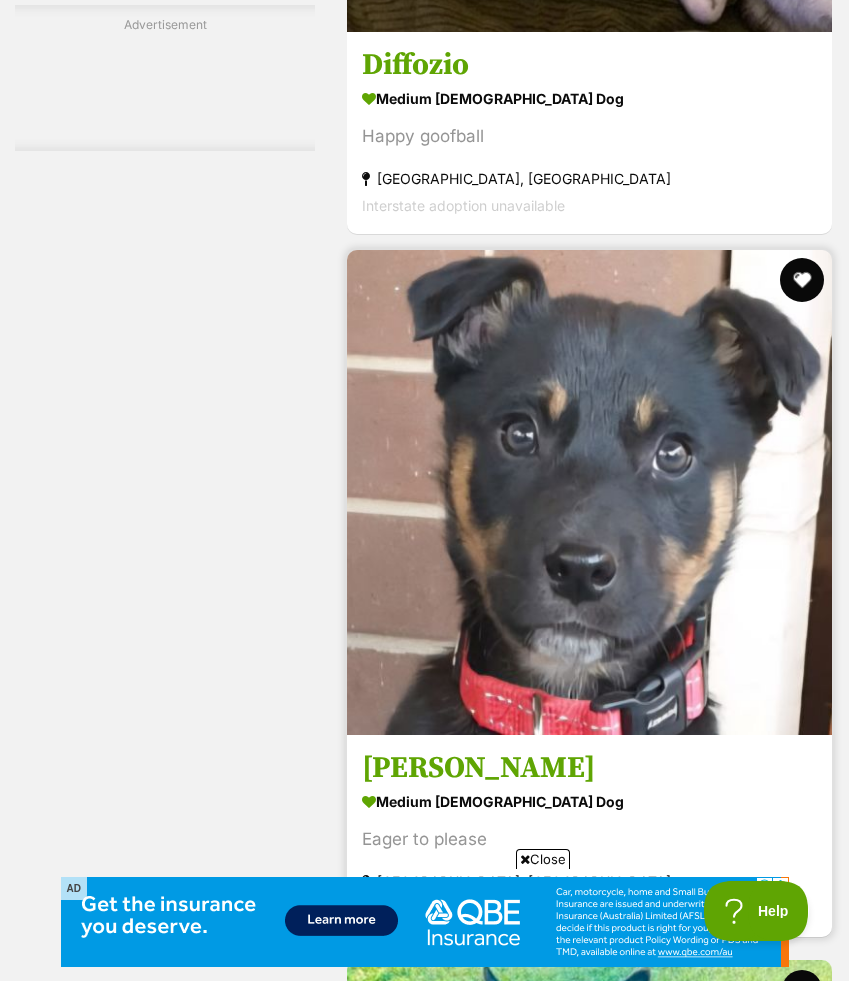 click at bounding box center (802, 280) 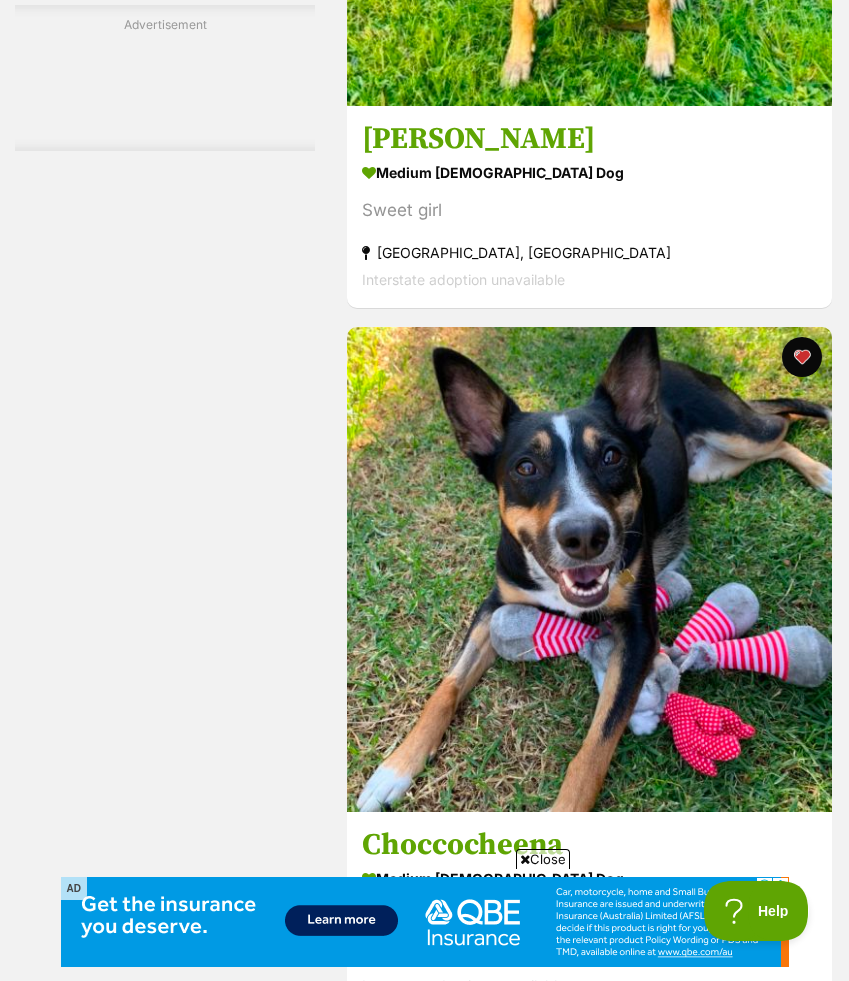 scroll, scrollTop: 13326, scrollLeft: 0, axis: vertical 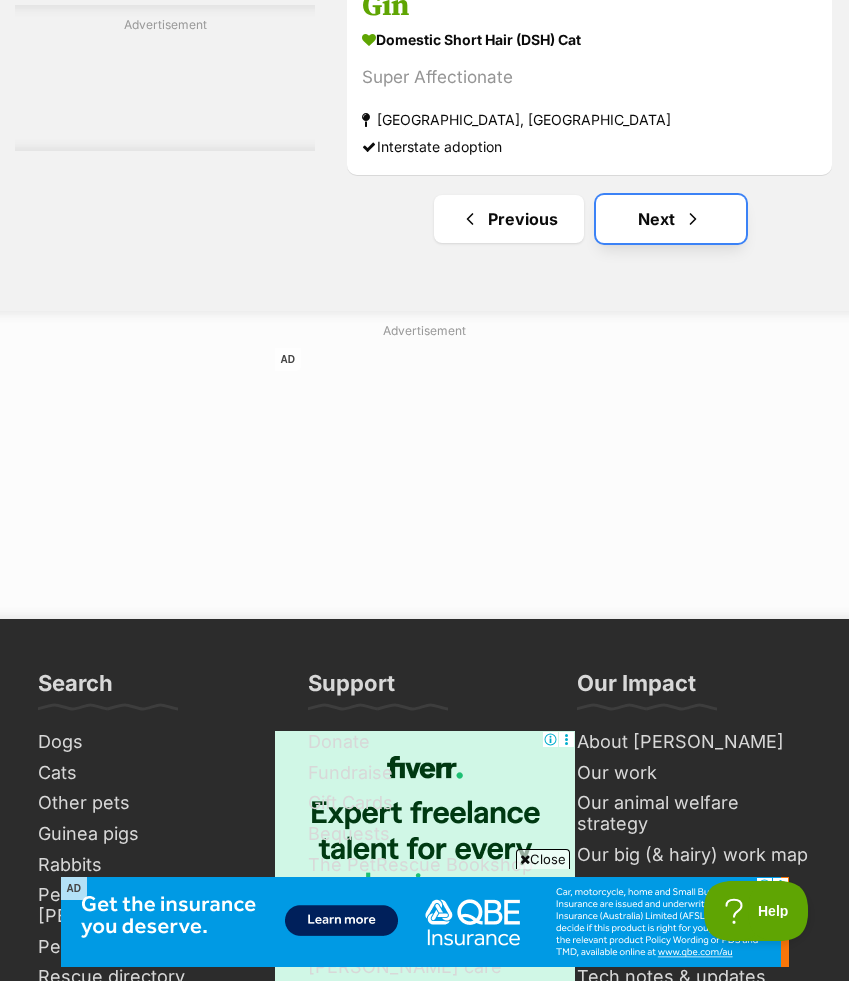 click on "Next" at bounding box center (671, 219) 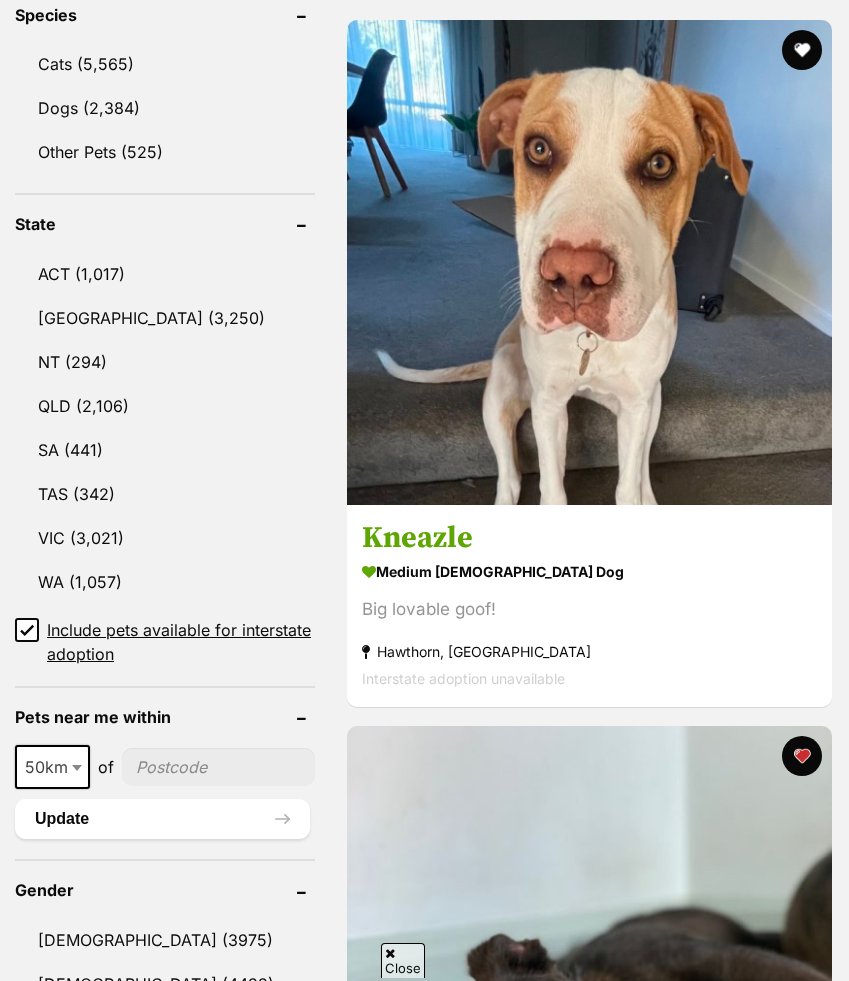 scroll, scrollTop: 1057, scrollLeft: 0, axis: vertical 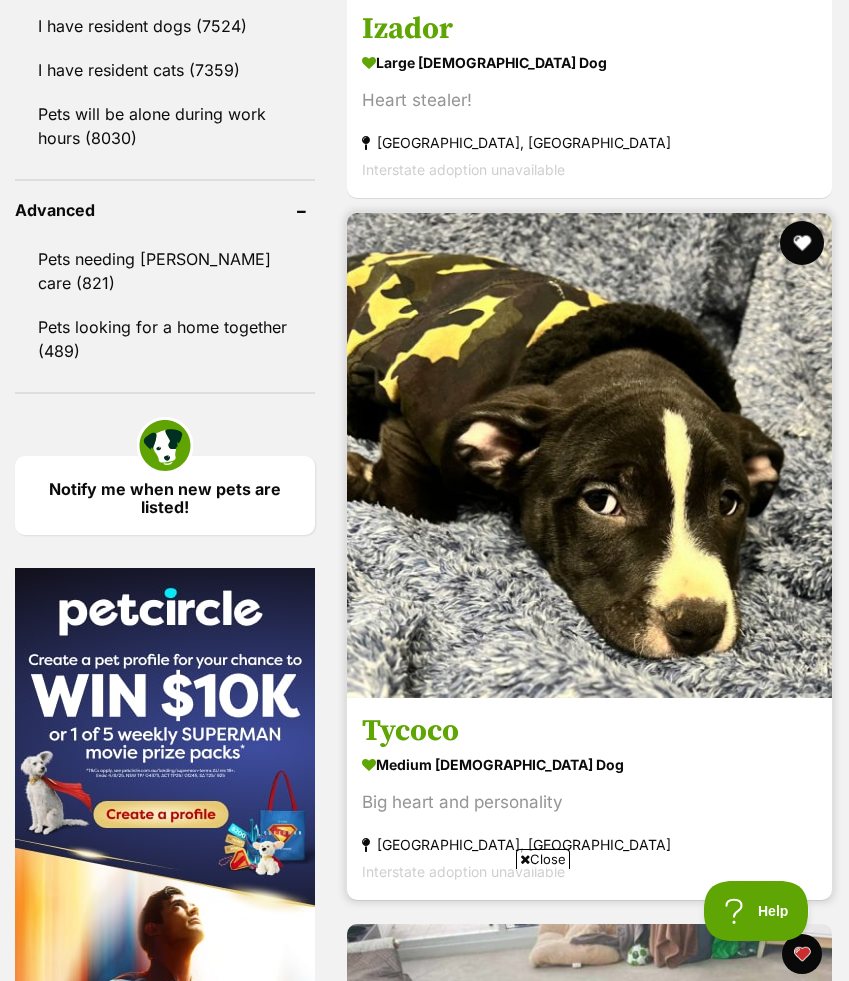 click at bounding box center [802, 243] 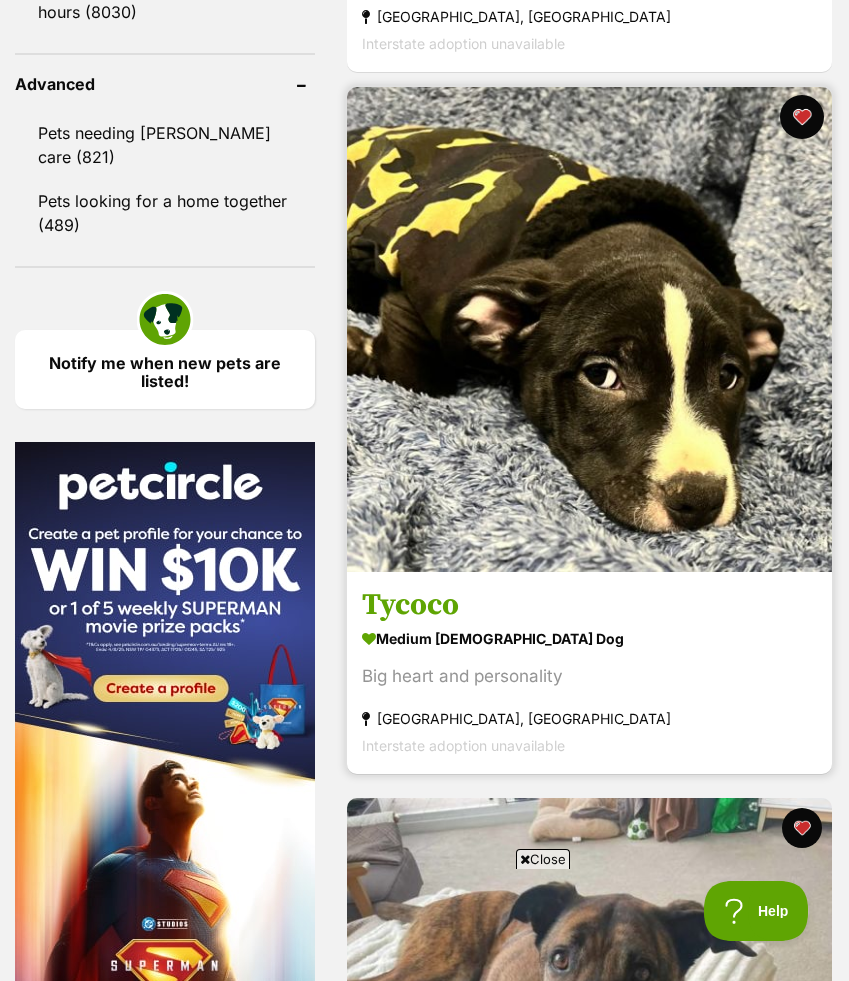 scroll, scrollTop: 2438, scrollLeft: 0, axis: vertical 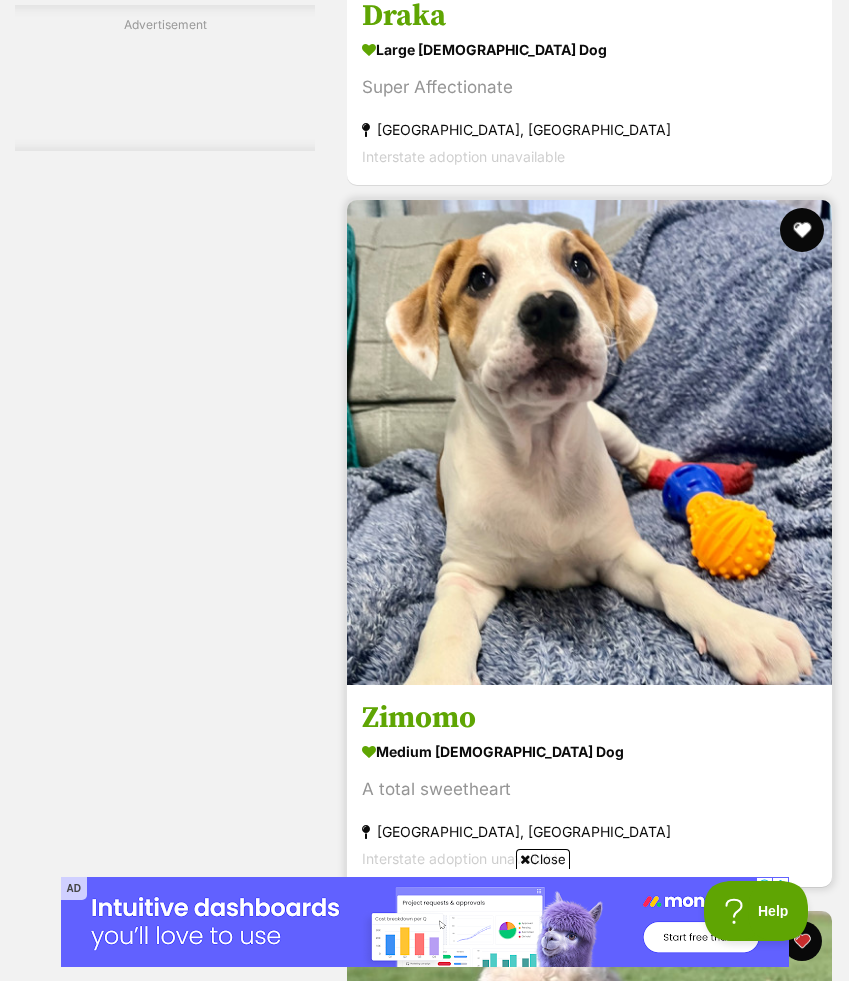 click at bounding box center (802, 230) 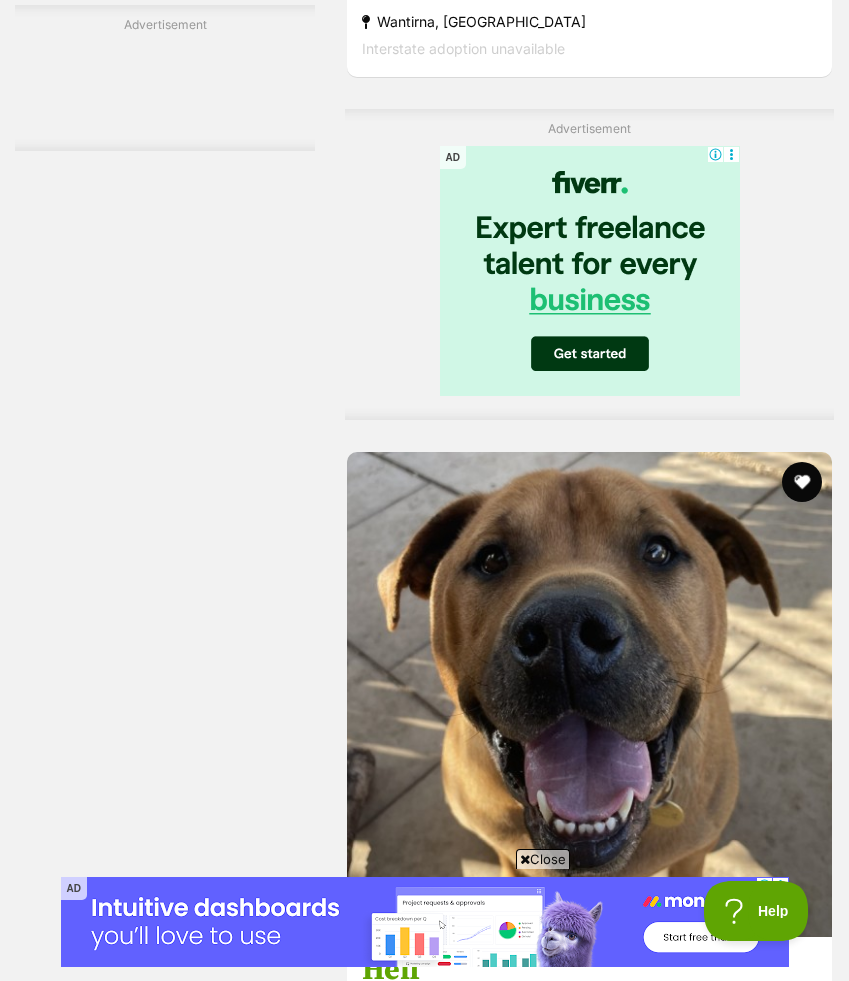 scroll, scrollTop: 5448, scrollLeft: 0, axis: vertical 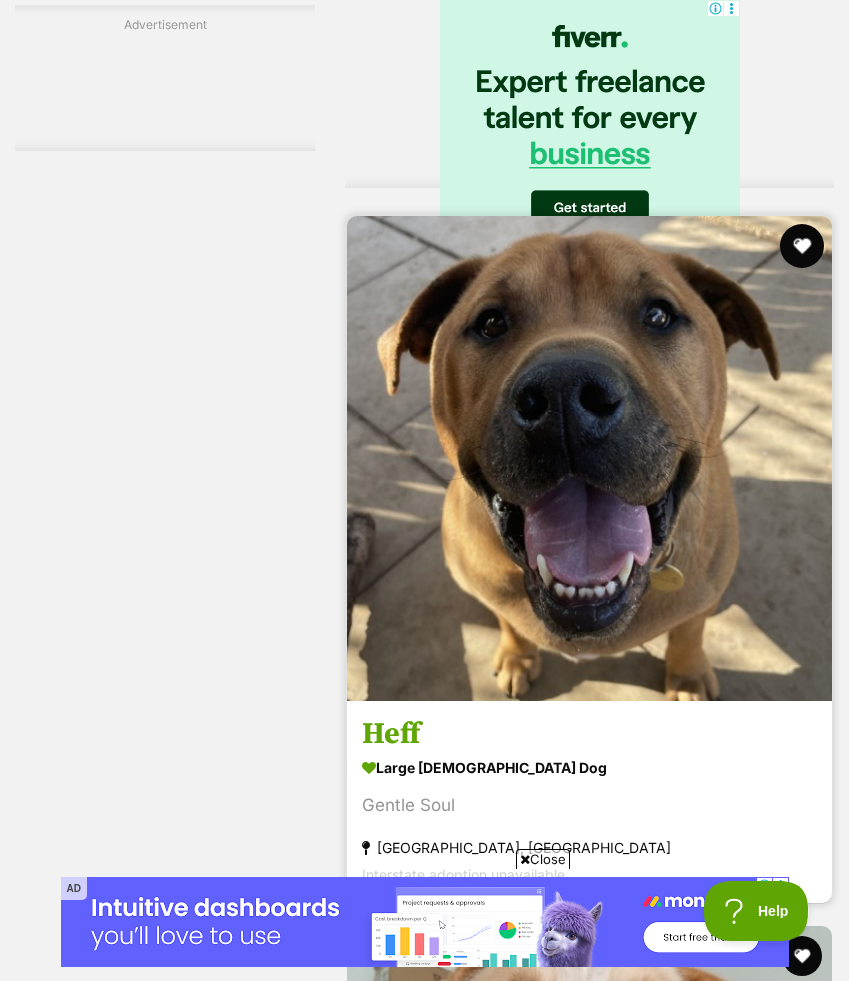 click at bounding box center (802, 246) 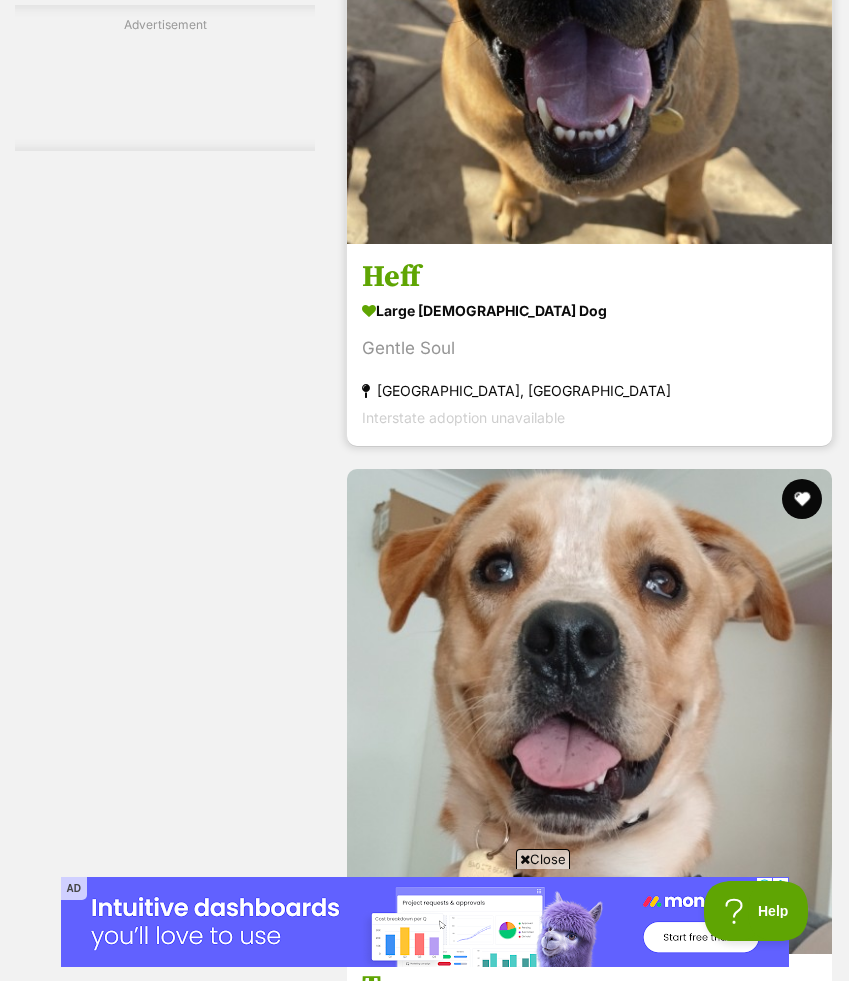 scroll, scrollTop: 6057, scrollLeft: 0, axis: vertical 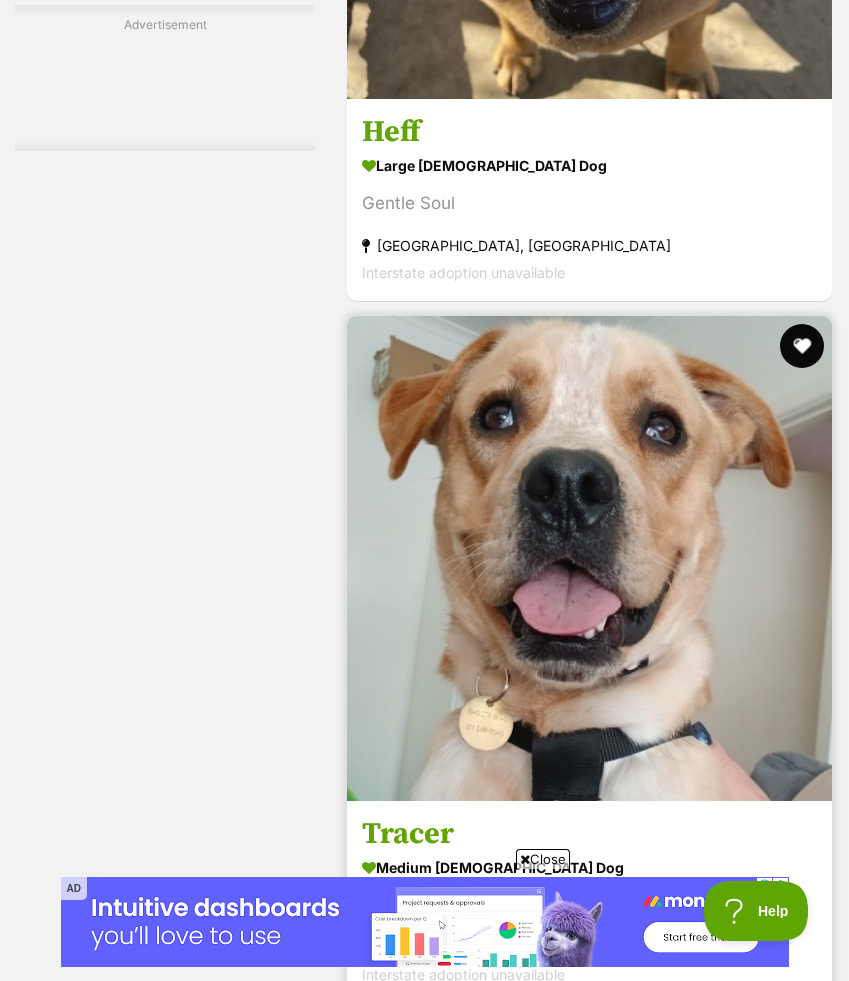 click at bounding box center (802, 346) 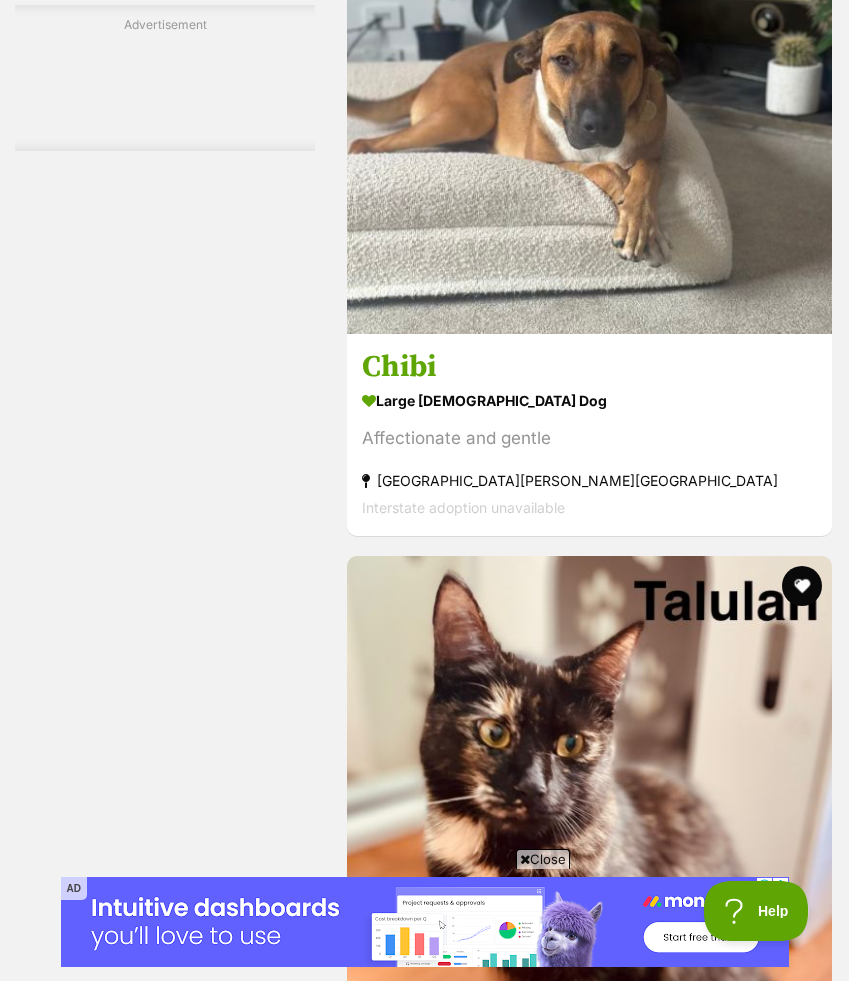 scroll, scrollTop: 7369, scrollLeft: 0, axis: vertical 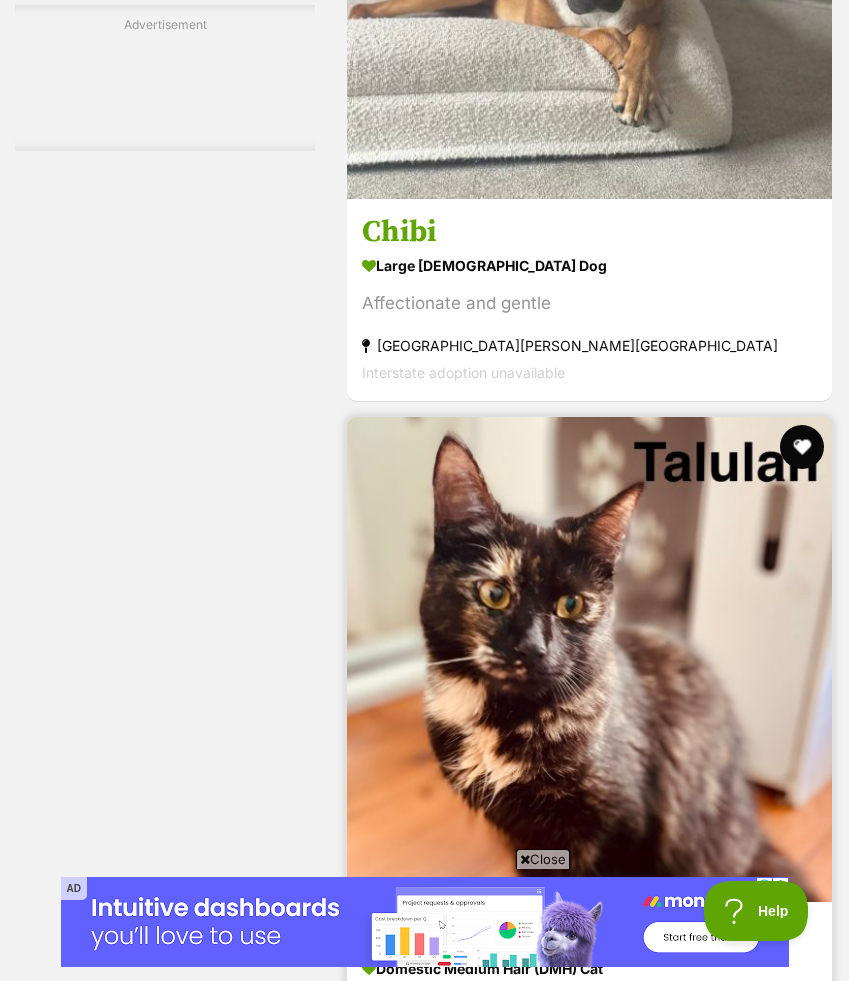 click at bounding box center (802, 447) 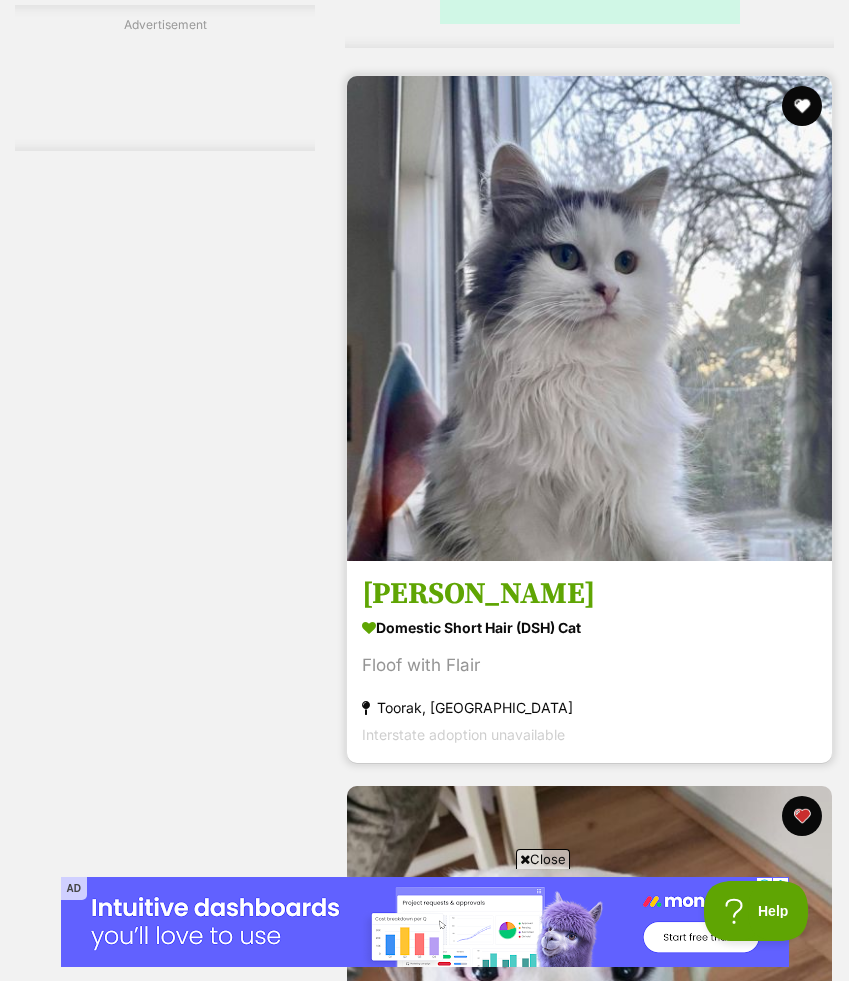 scroll, scrollTop: 10169, scrollLeft: 0, axis: vertical 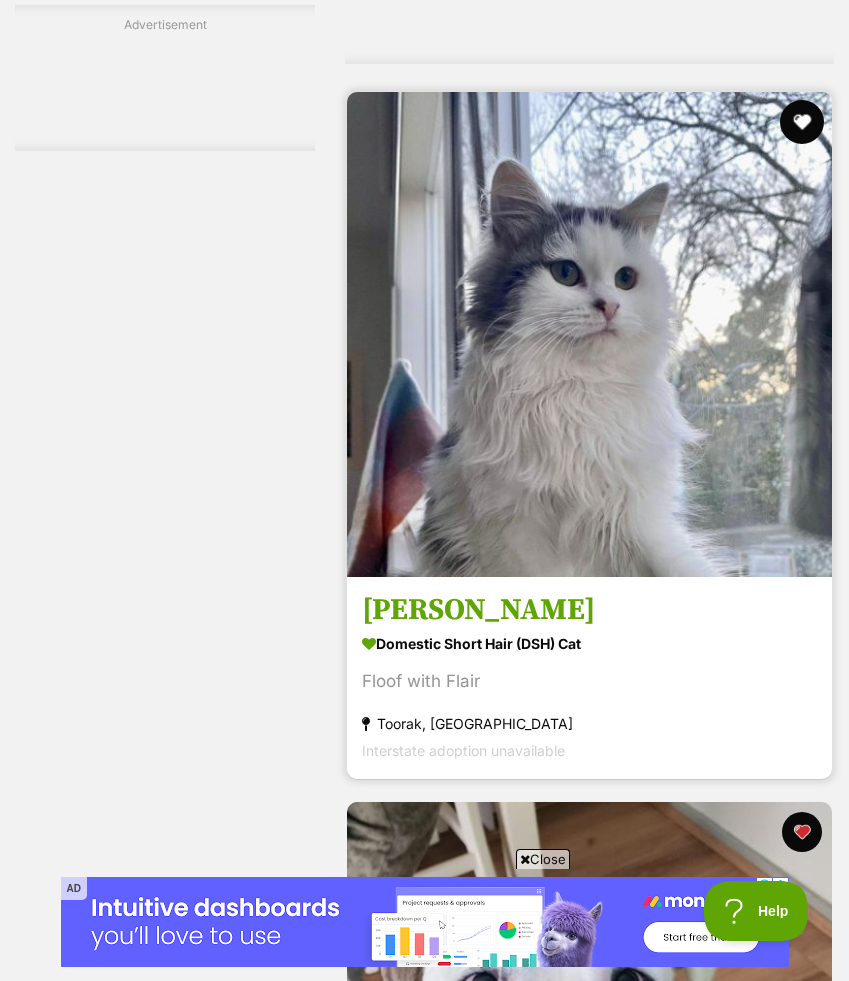 click at bounding box center (802, 122) 